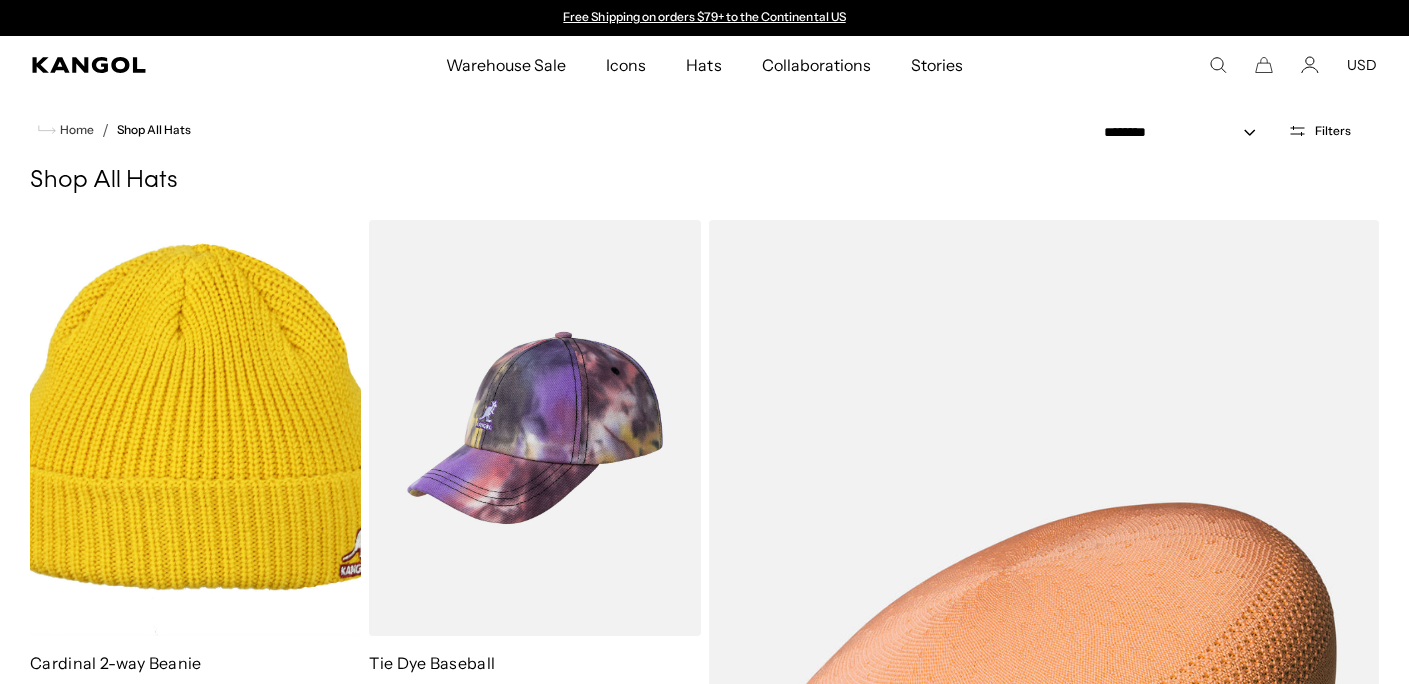 select on "*****" 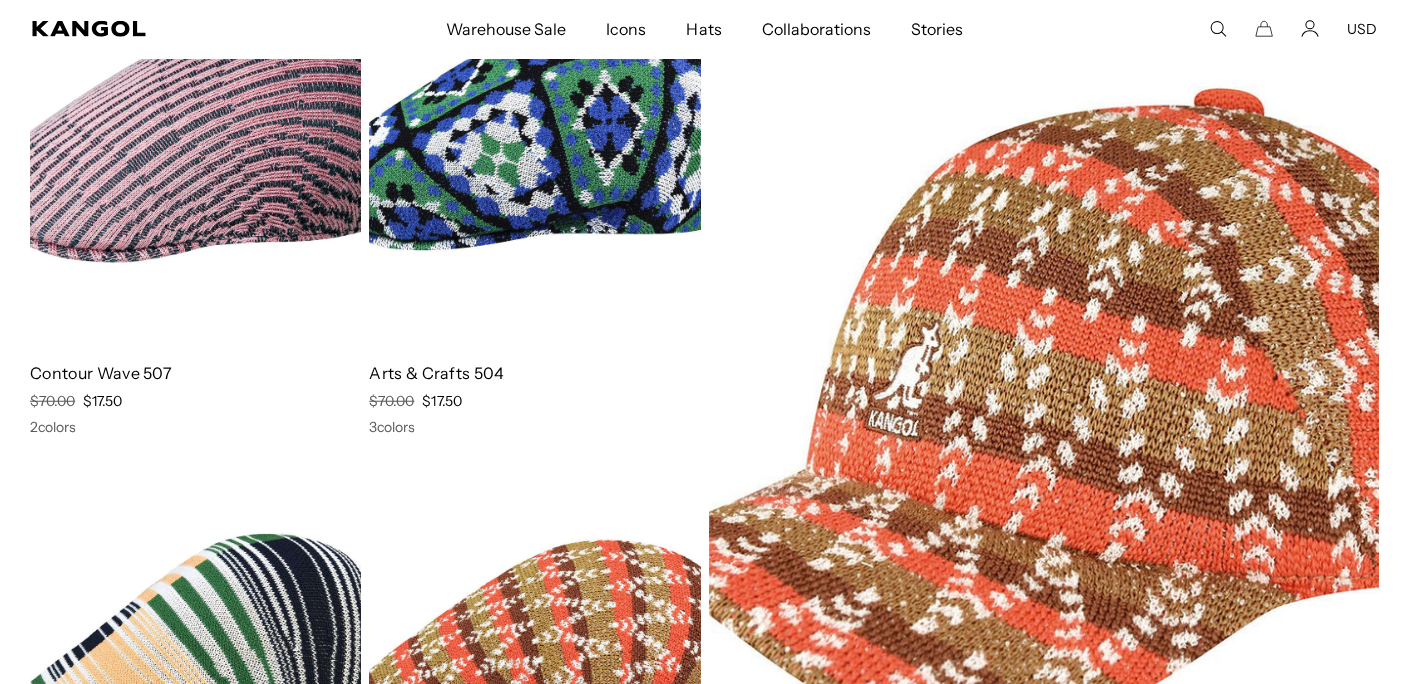 scroll, scrollTop: 0, scrollLeft: 0, axis: both 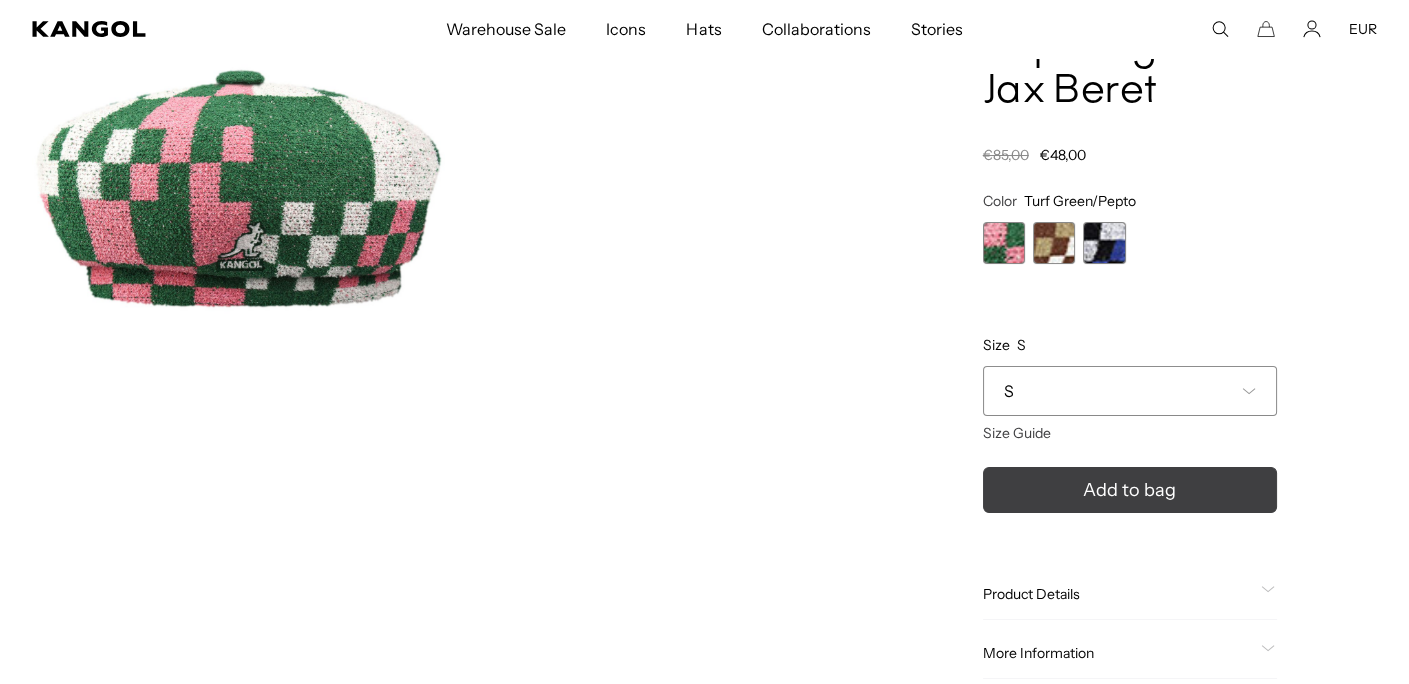 click on "Add to bag" at bounding box center [1129, 490] 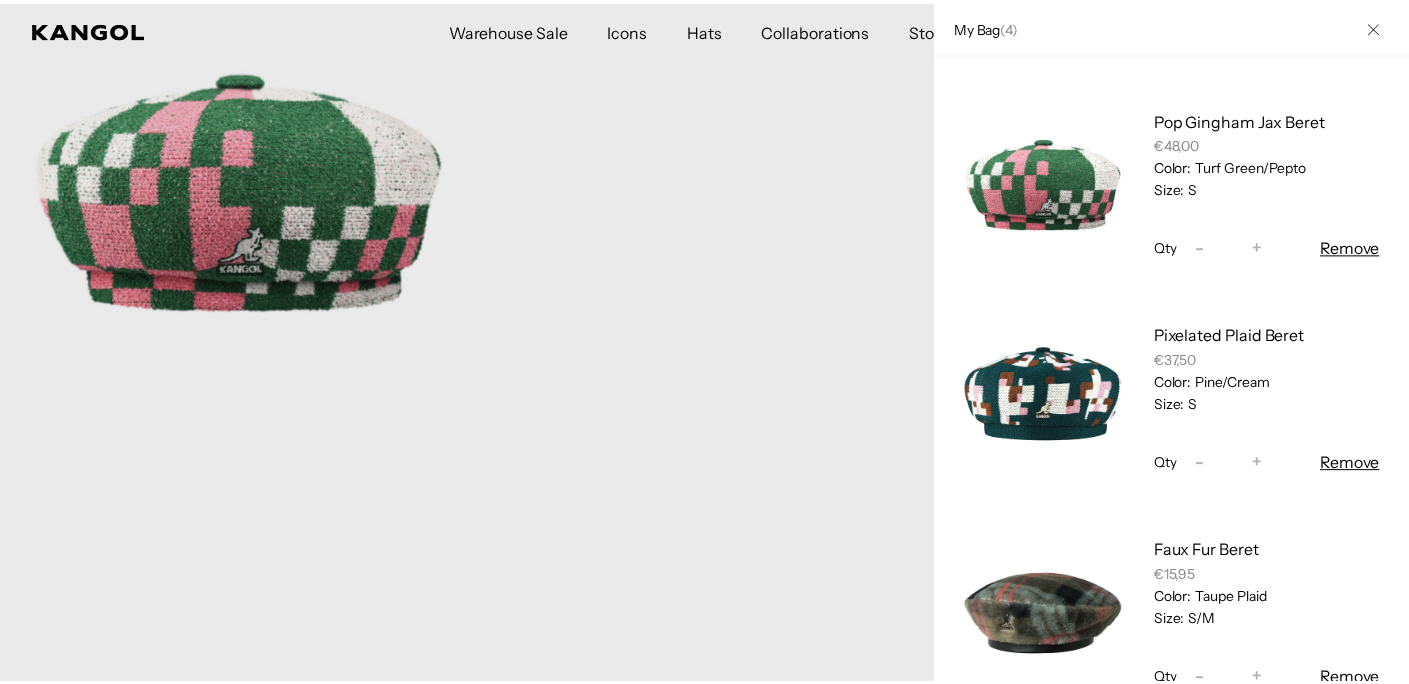 scroll, scrollTop: 0, scrollLeft: 0, axis: both 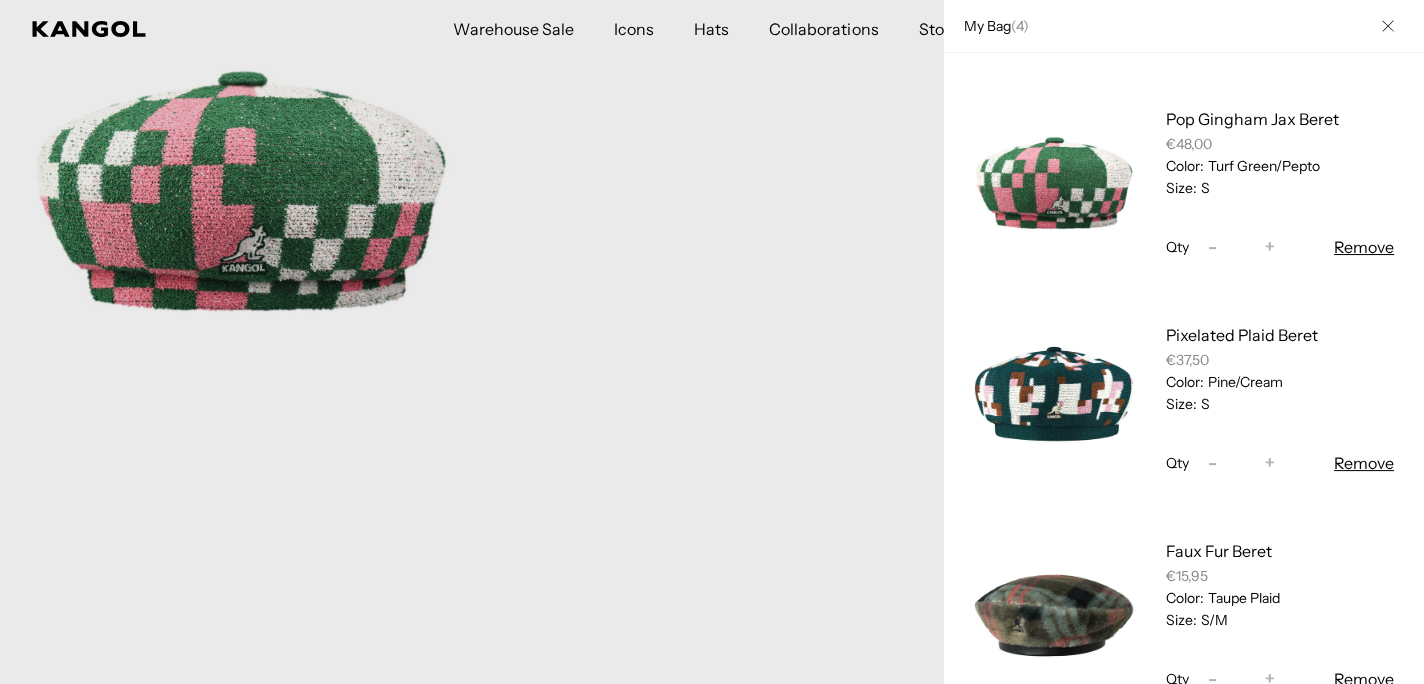 click at bounding box center [712, 342] 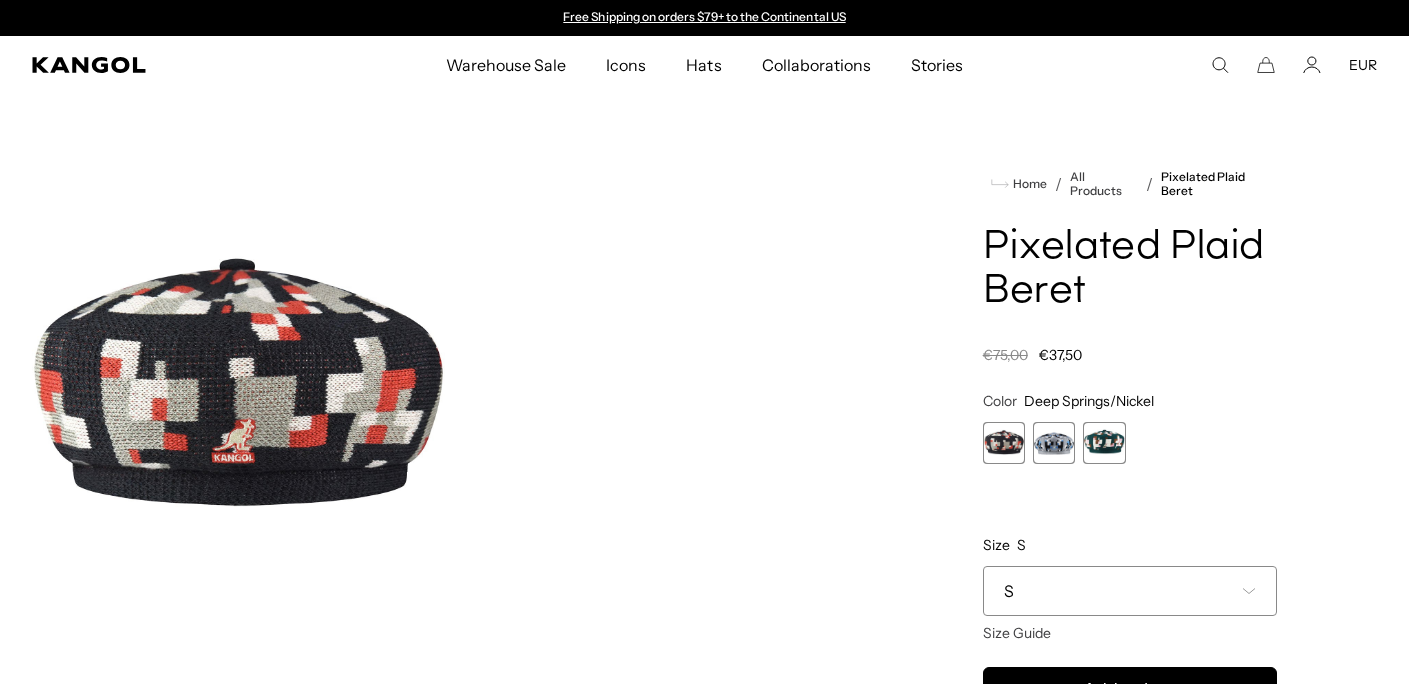 scroll, scrollTop: 0, scrollLeft: 0, axis: both 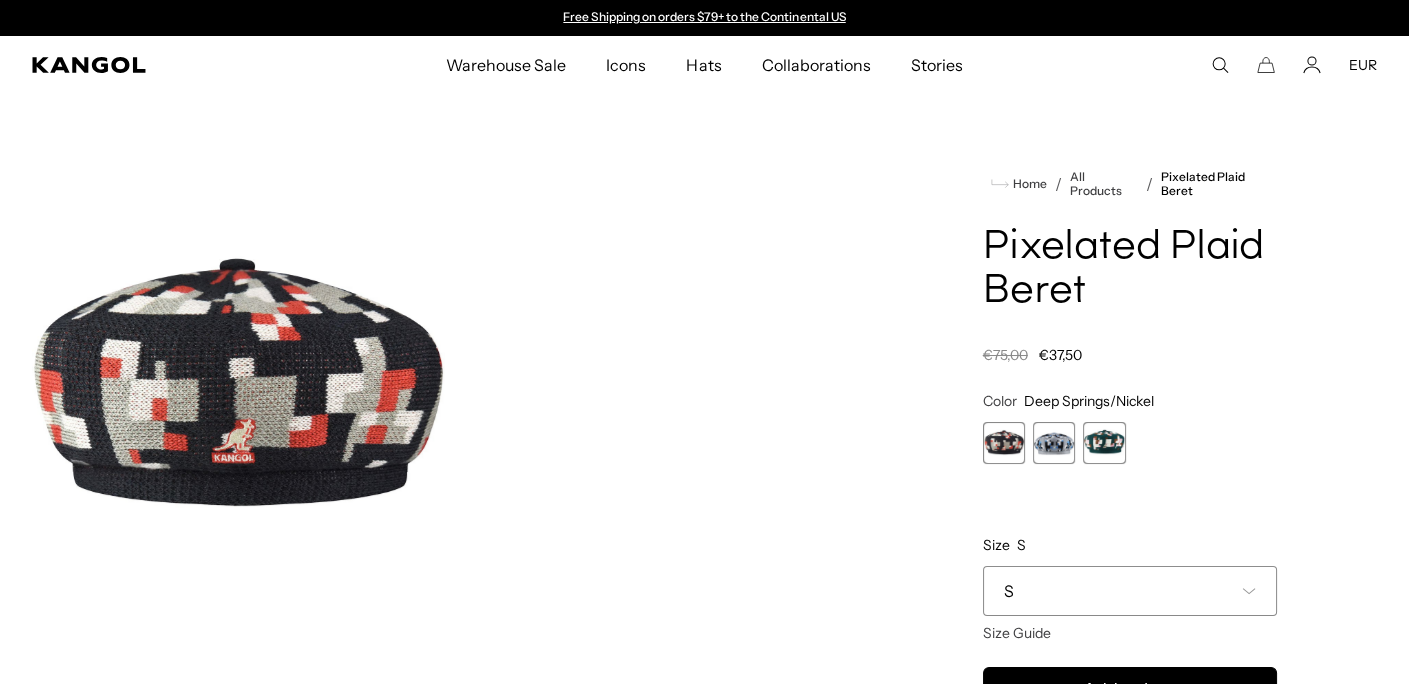 click at bounding box center [1054, 443] 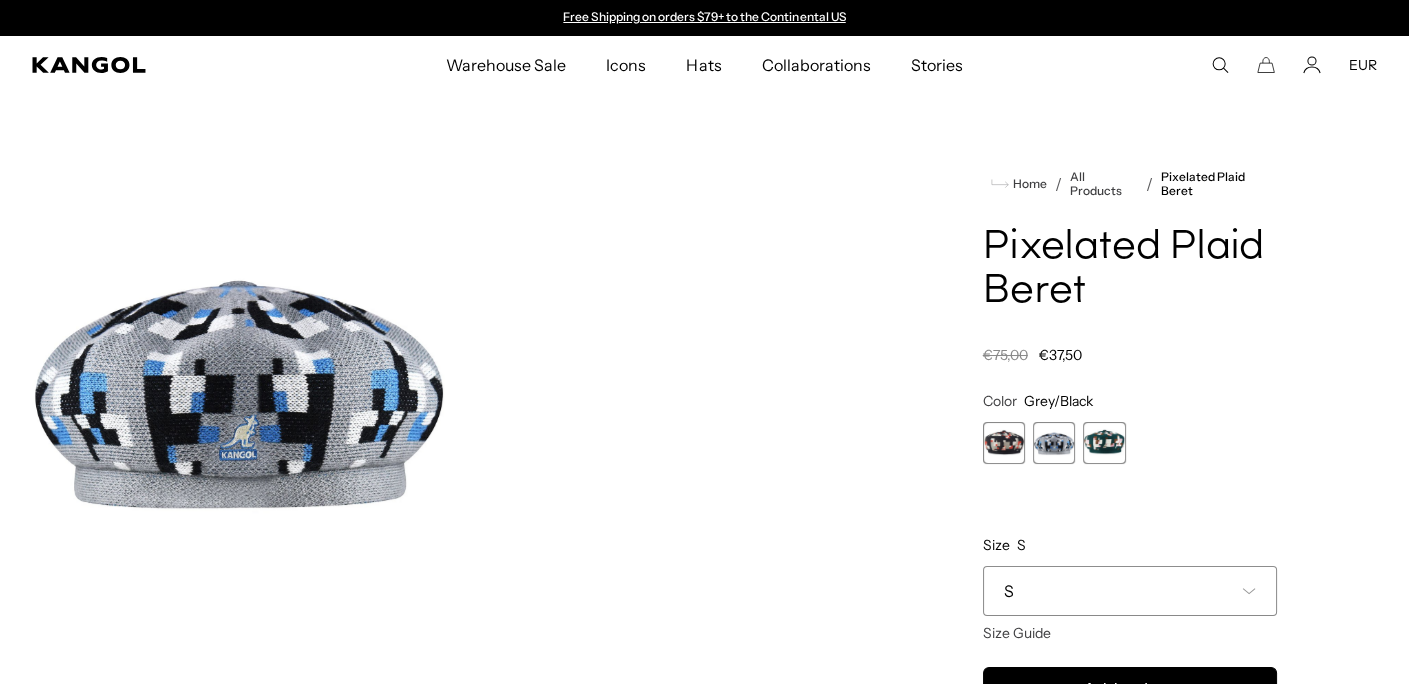 click at bounding box center [1004, 443] 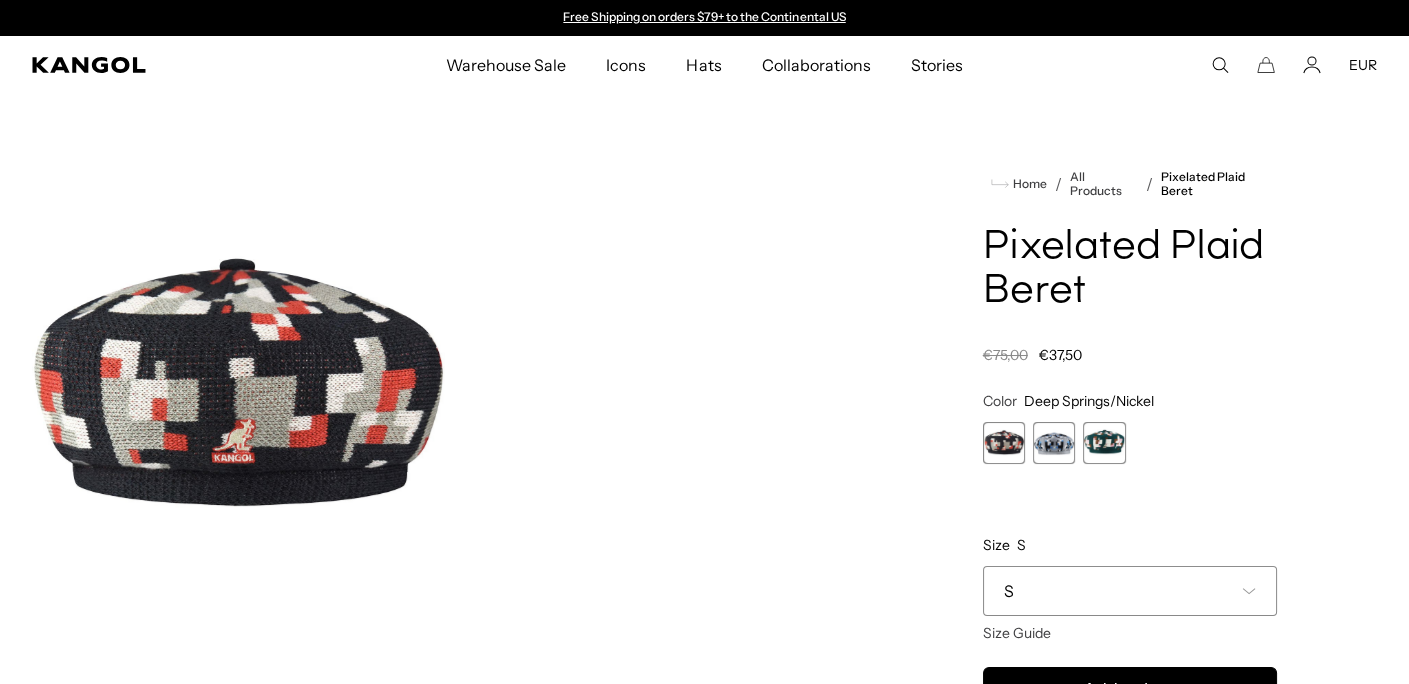 click at bounding box center [1104, 443] 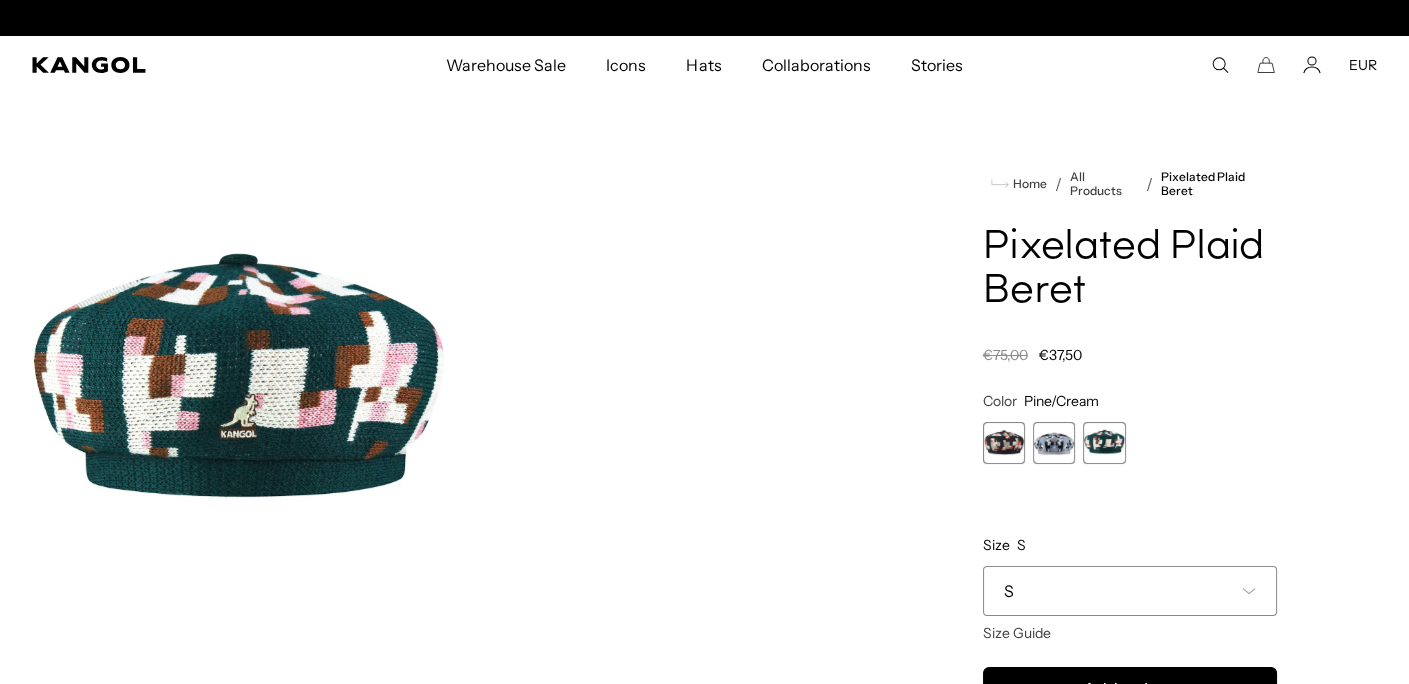 scroll, scrollTop: 0, scrollLeft: 411, axis: horizontal 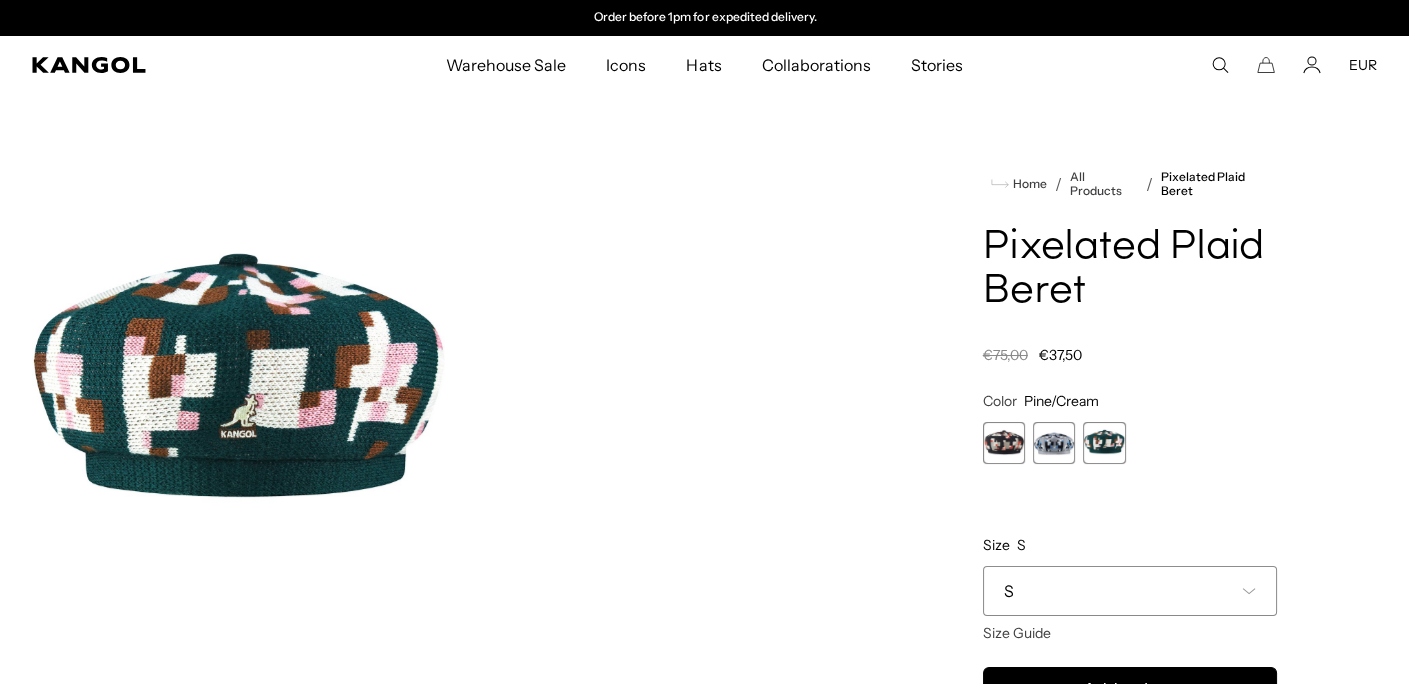 click at bounding box center (1054, 443) 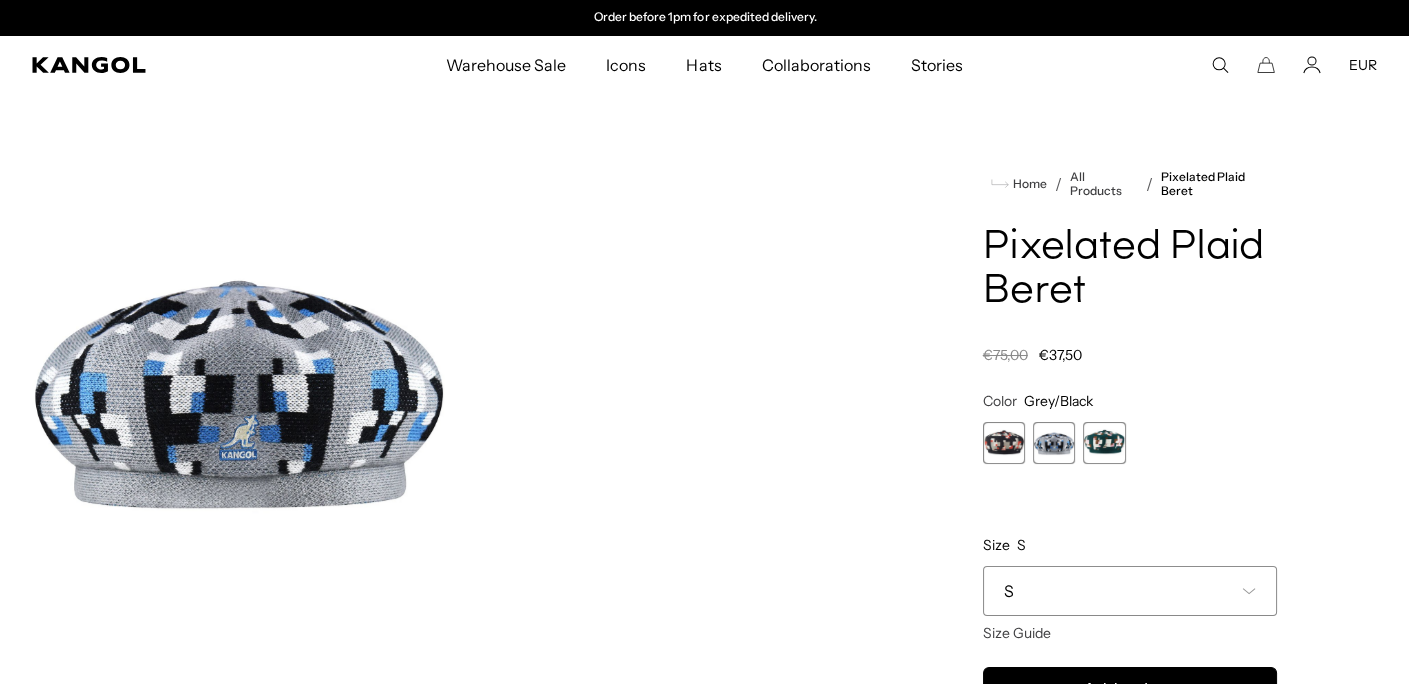click at bounding box center [1054, 443] 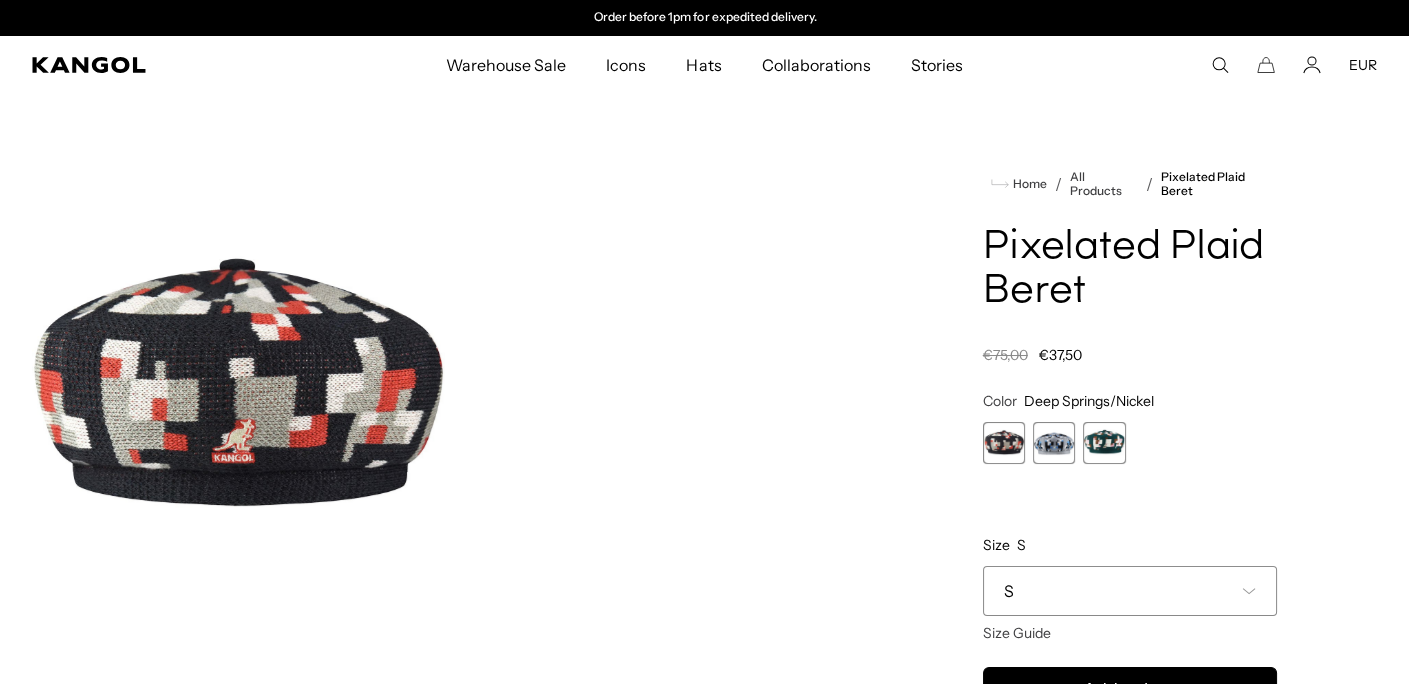 click at bounding box center (1104, 443) 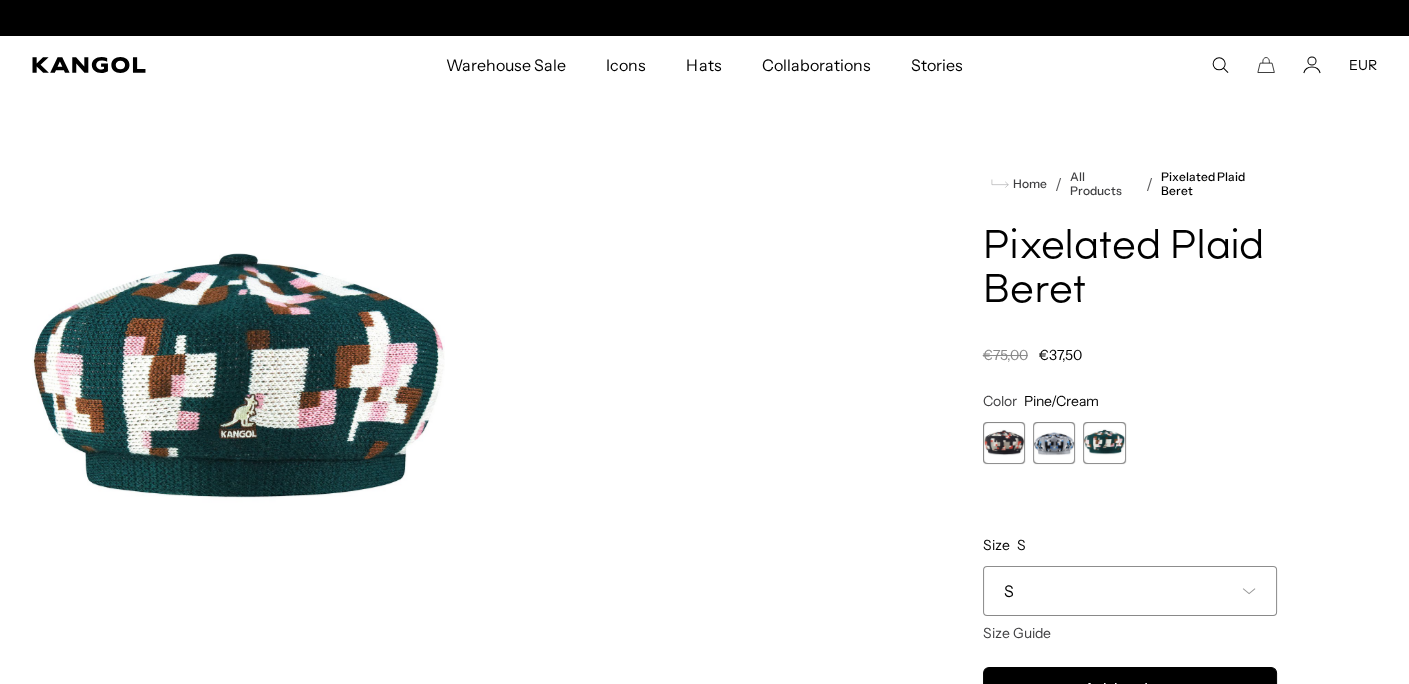 scroll, scrollTop: 0, scrollLeft: 0, axis: both 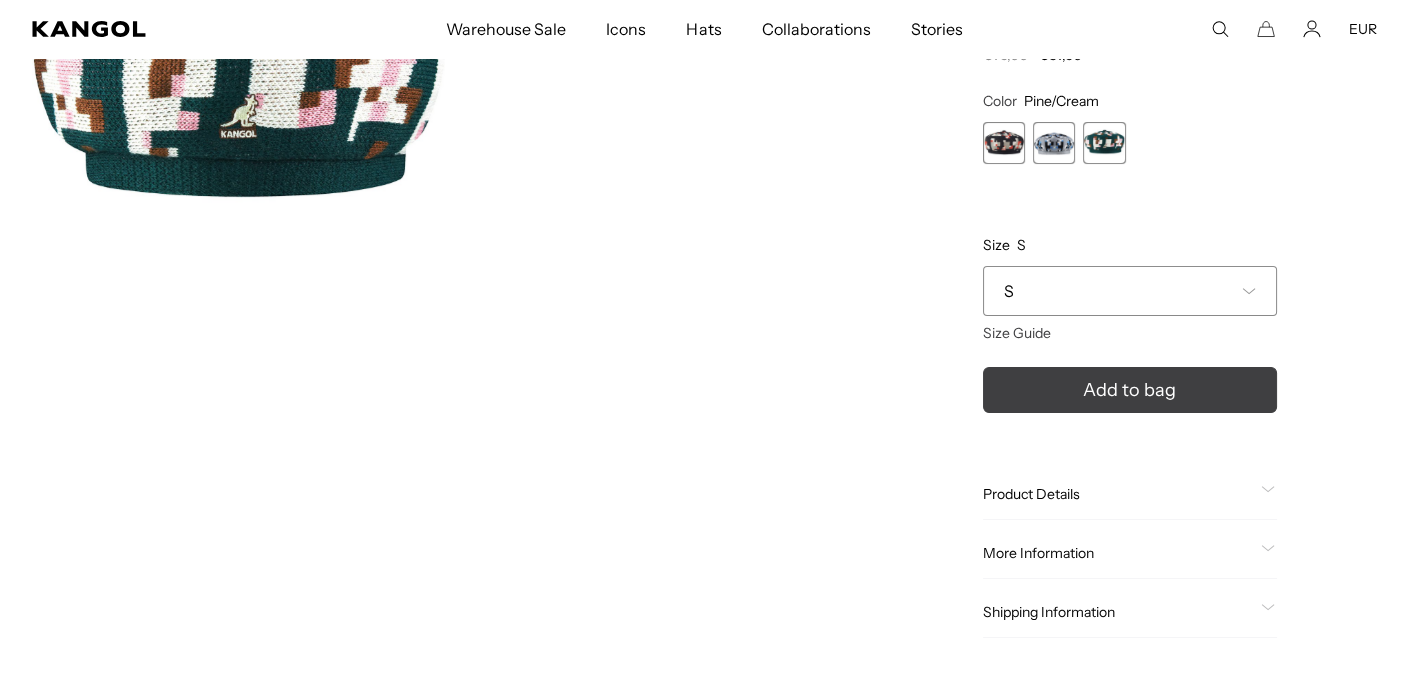 click on "Add to bag" at bounding box center (1130, 390) 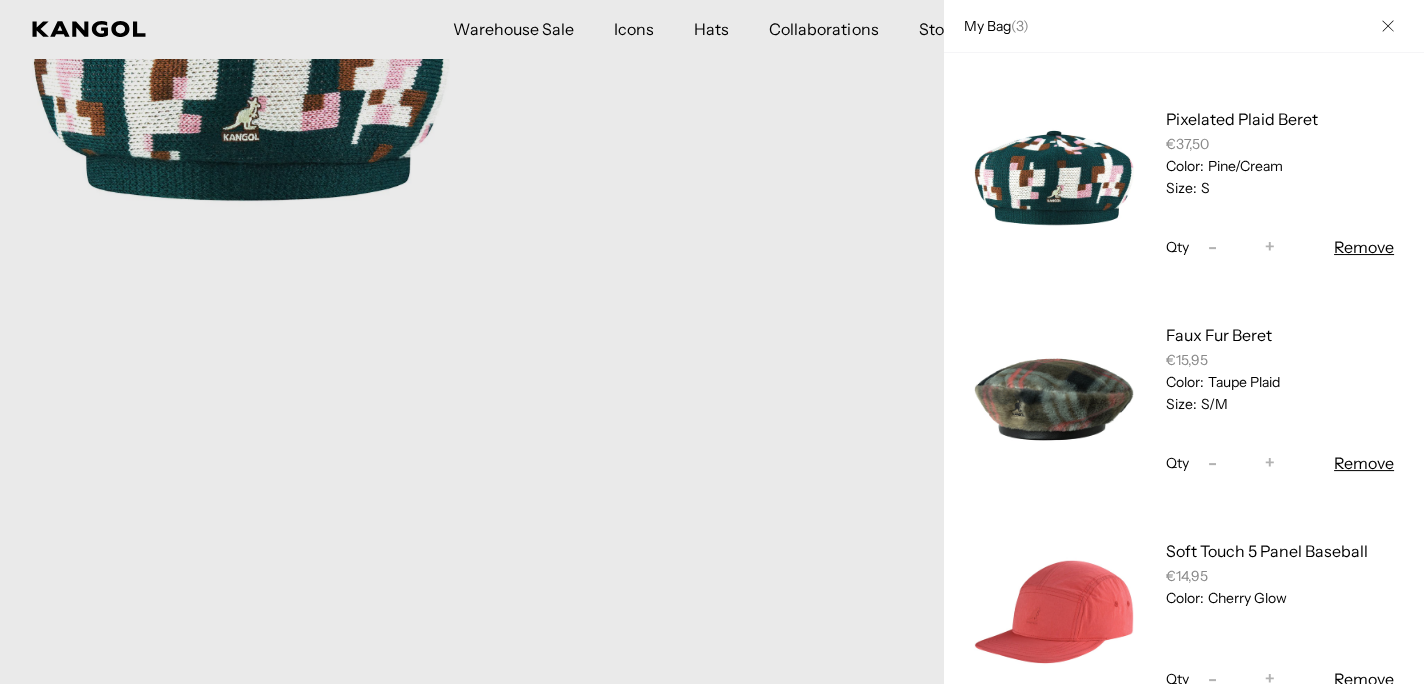 click at bounding box center (1388, 26) 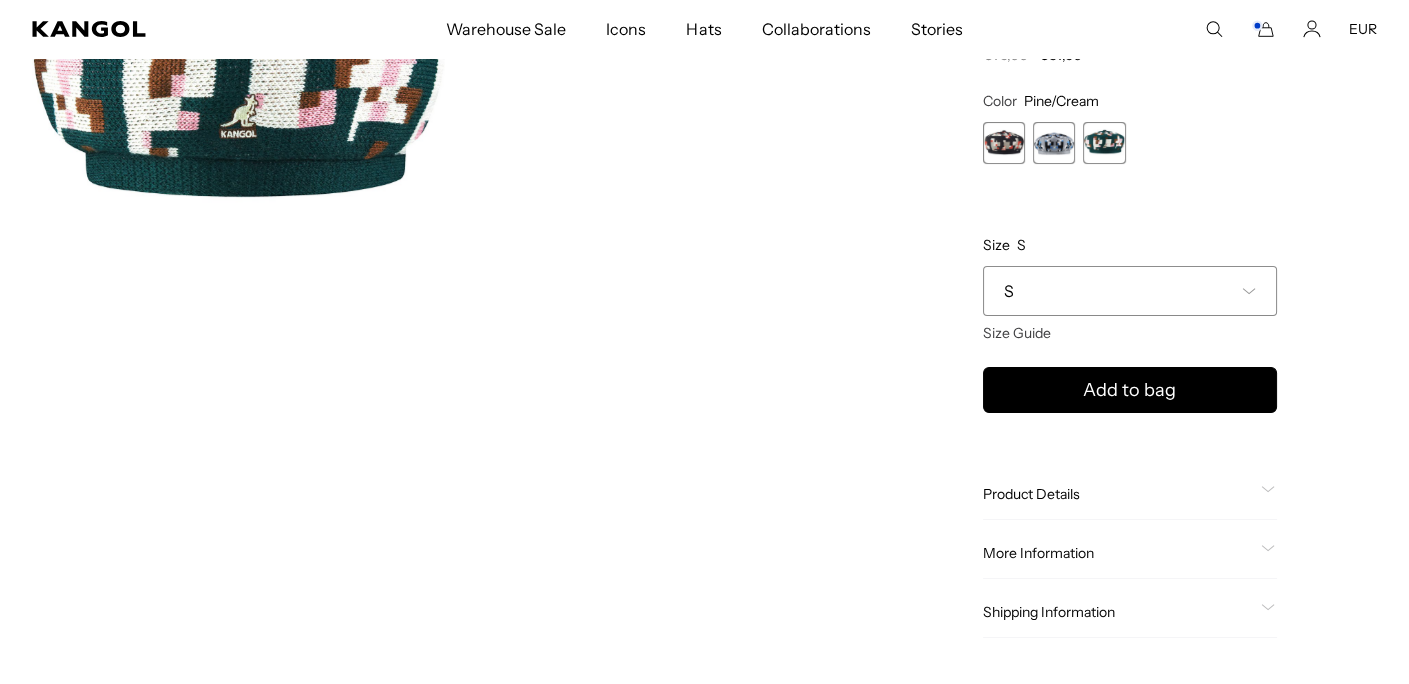 scroll, scrollTop: 0, scrollLeft: 0, axis: both 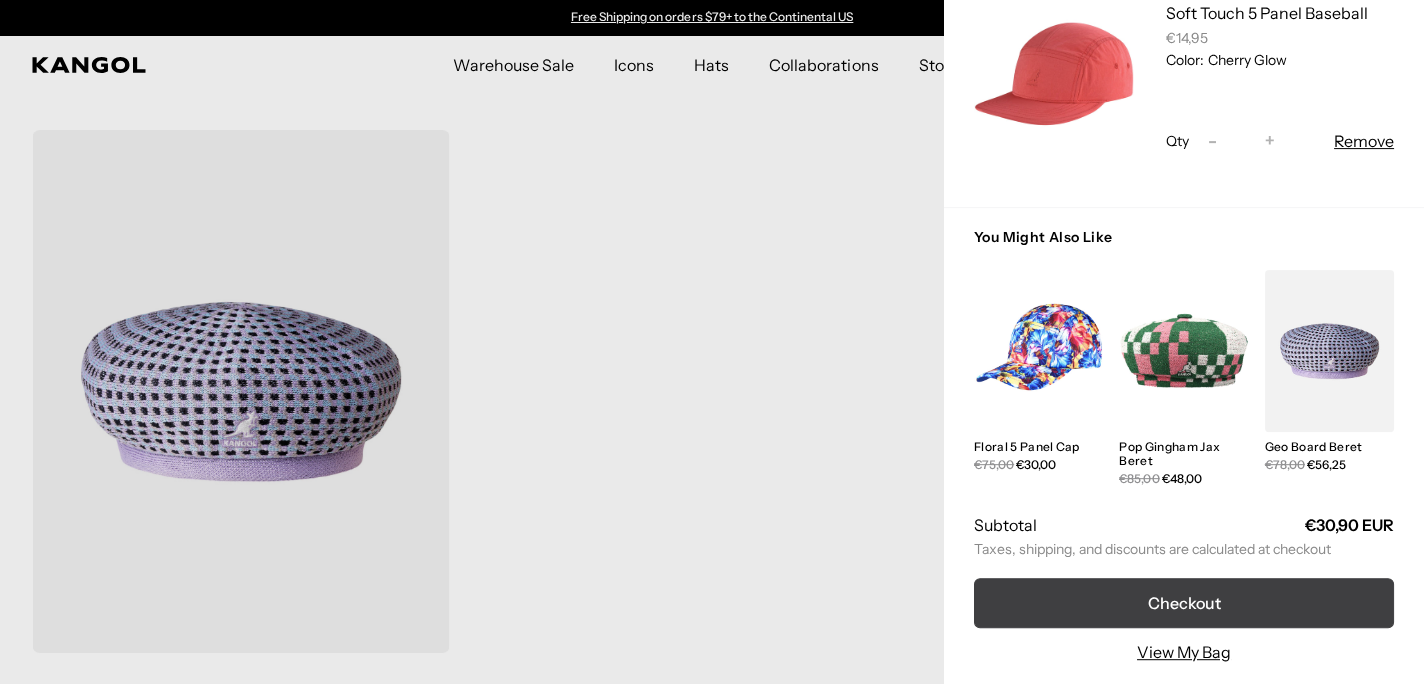 click on "Checkout" at bounding box center (1184, 603) 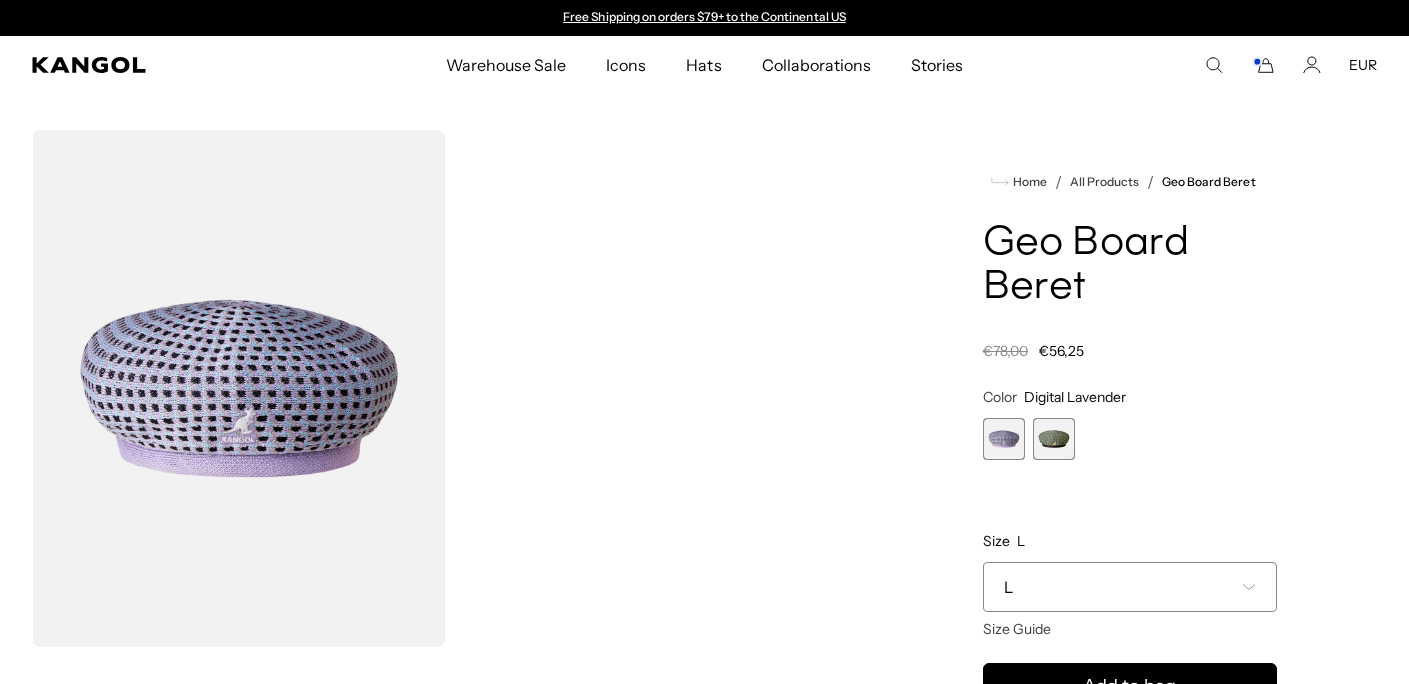 scroll, scrollTop: 100, scrollLeft: 0, axis: vertical 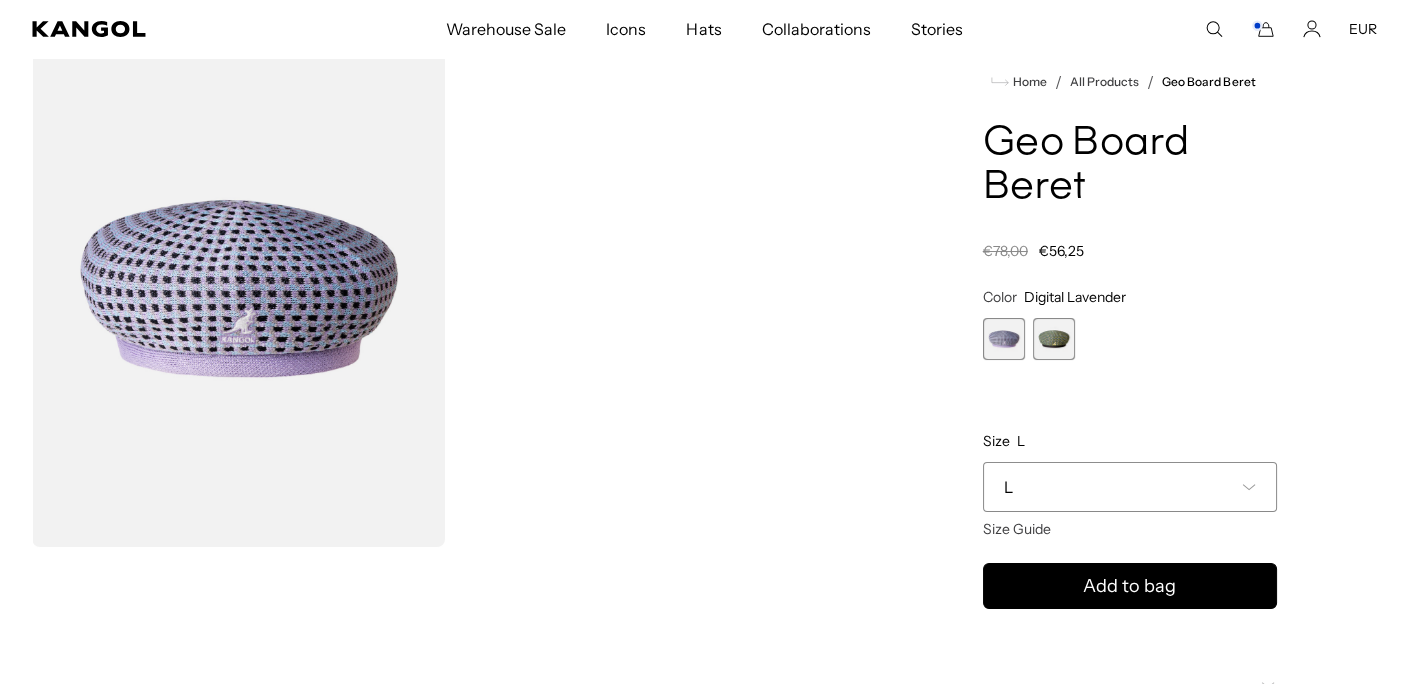 click at bounding box center [1054, 339] 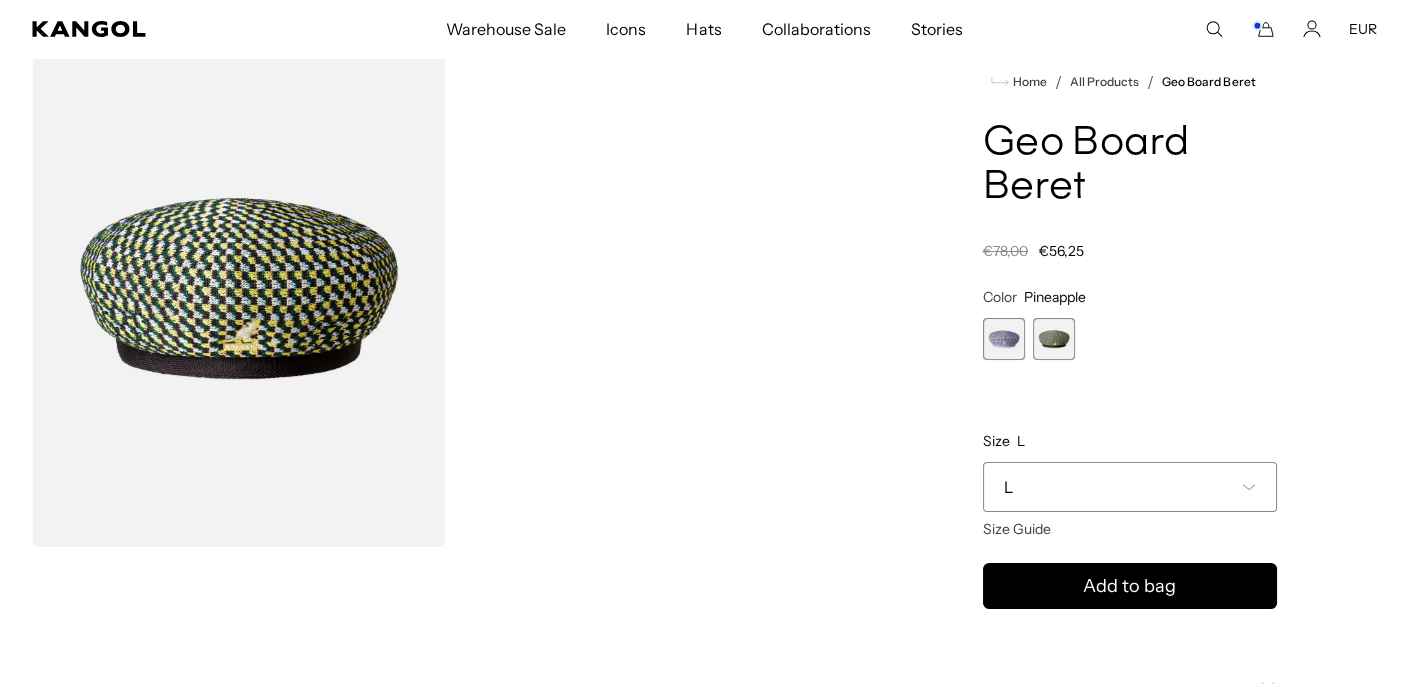 scroll, scrollTop: 0, scrollLeft: 0, axis: both 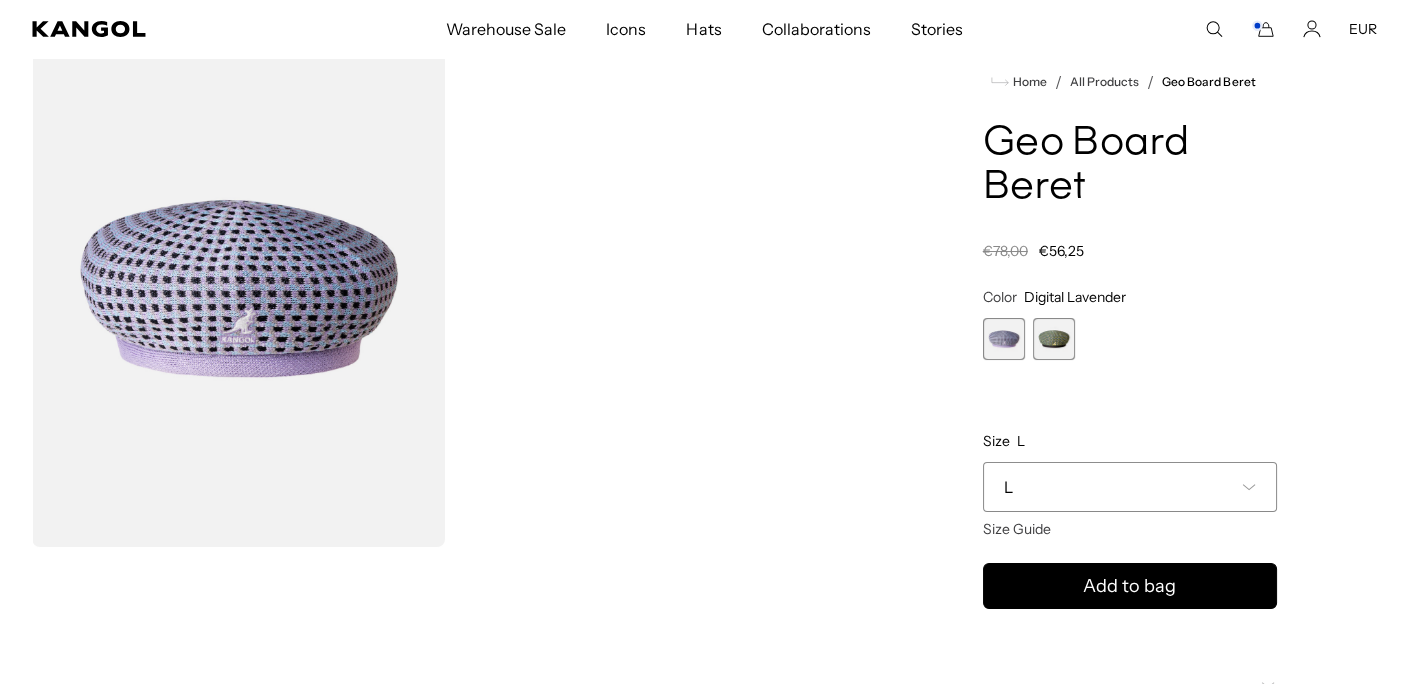 click at bounding box center [1054, 339] 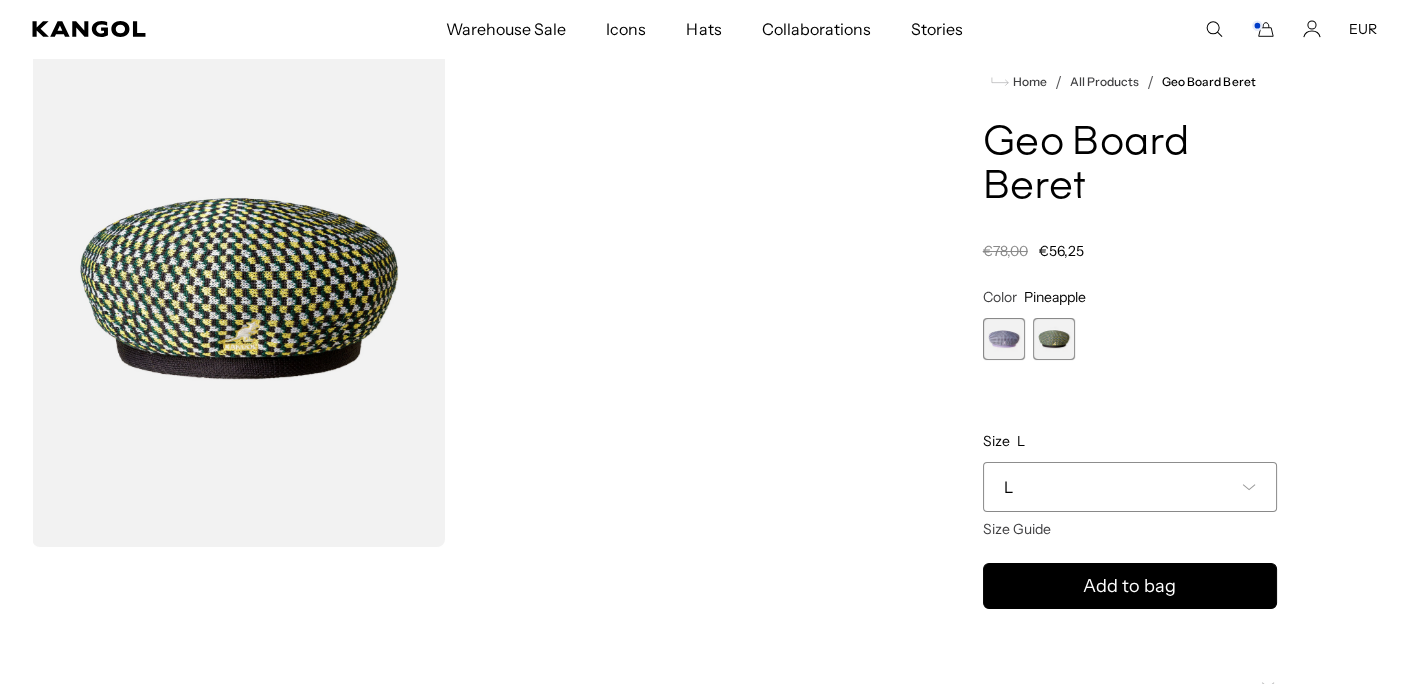 click on "L" at bounding box center (1130, 487) 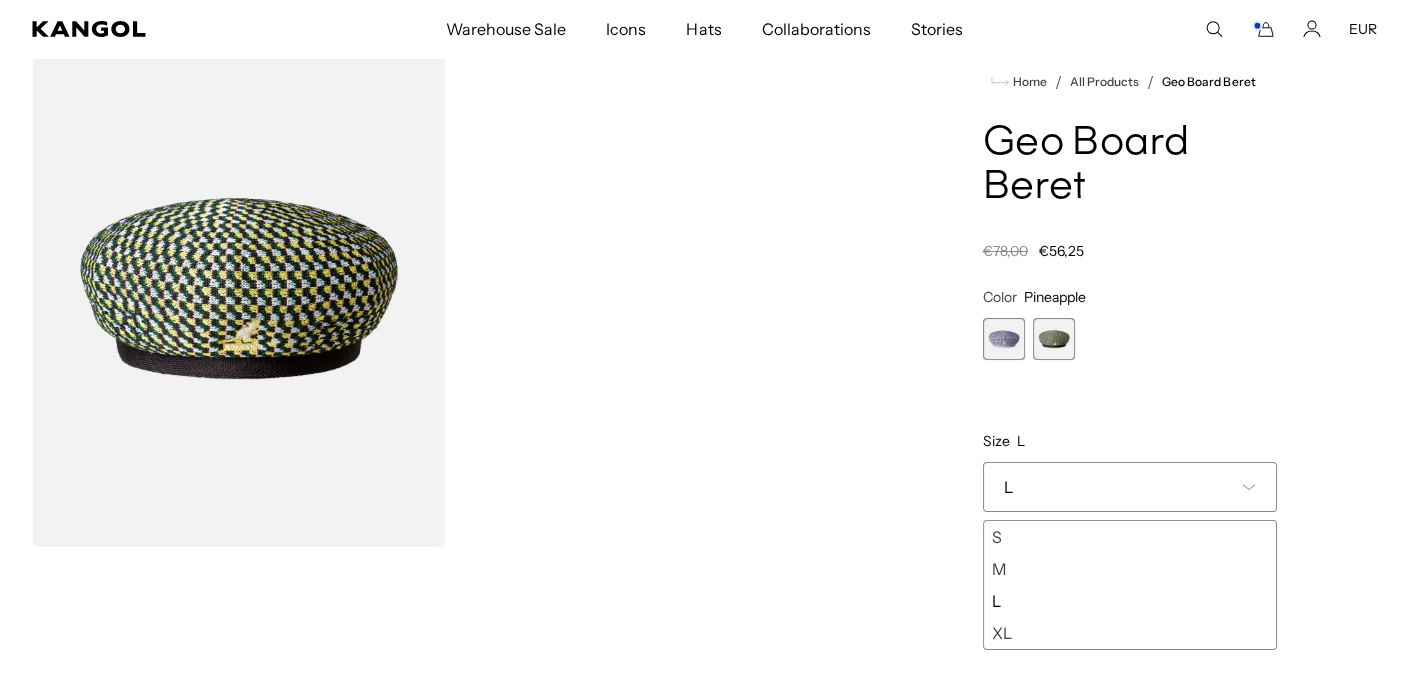 scroll, scrollTop: 0, scrollLeft: 0, axis: both 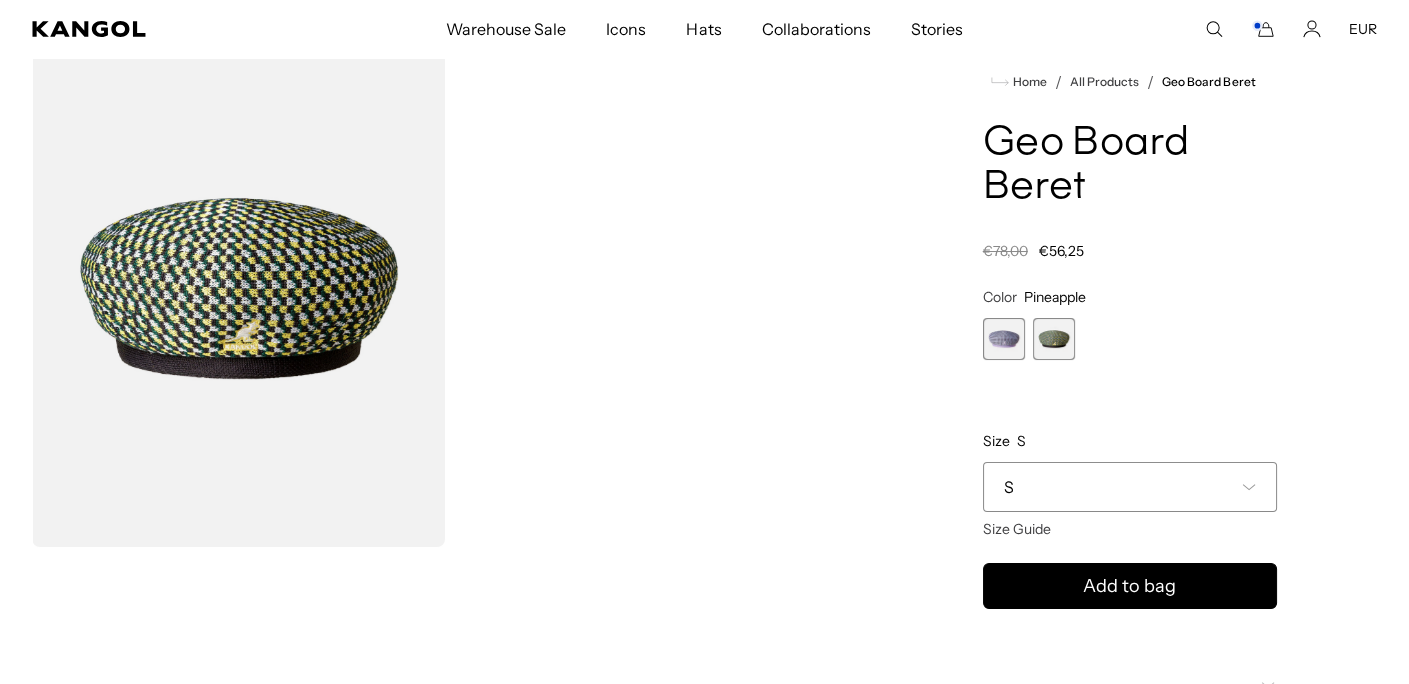 click at bounding box center [1004, 339] 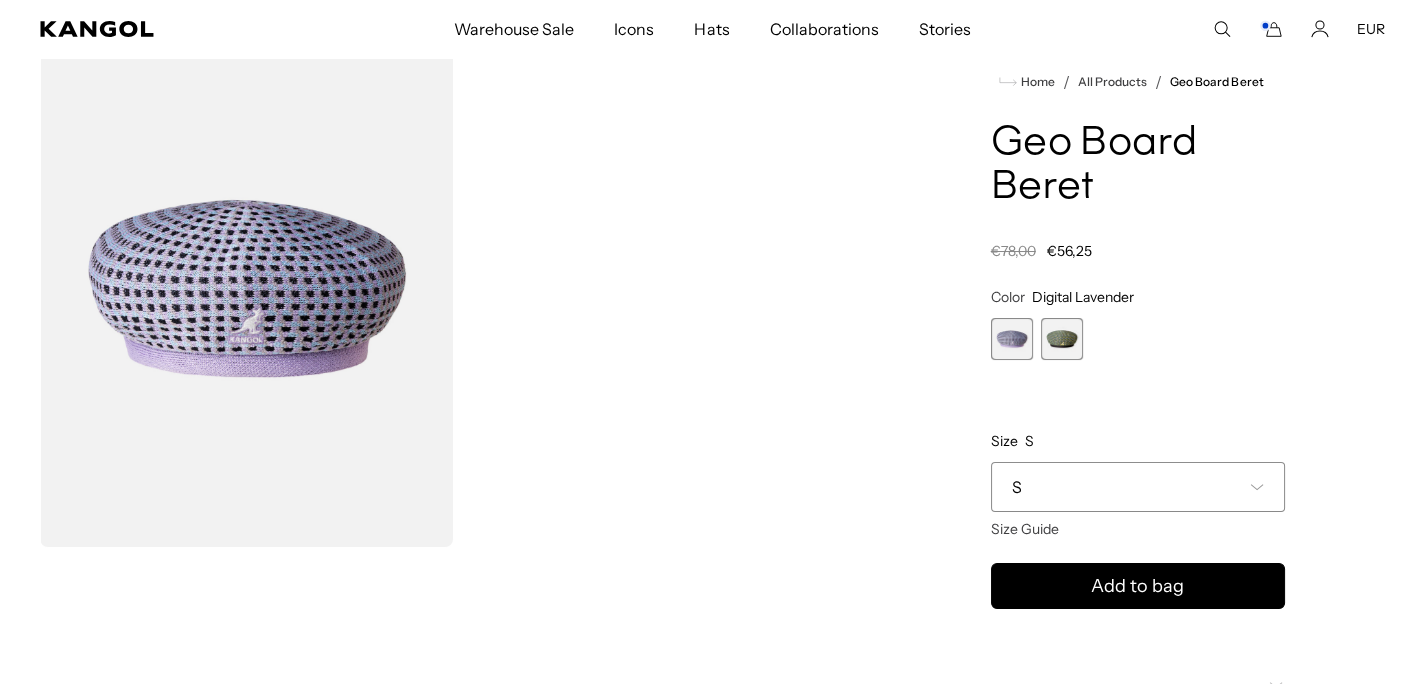 scroll, scrollTop: 0, scrollLeft: 411, axis: horizontal 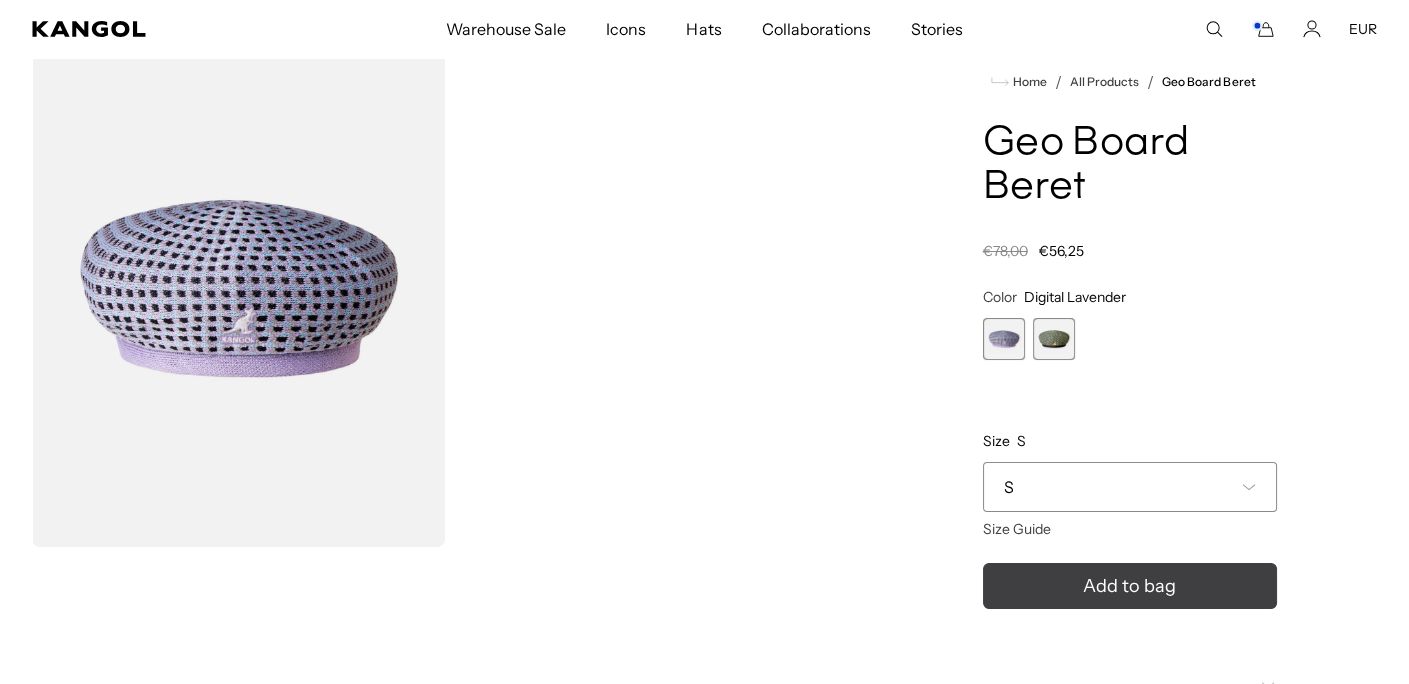 click on "Add to bag" at bounding box center [1130, 586] 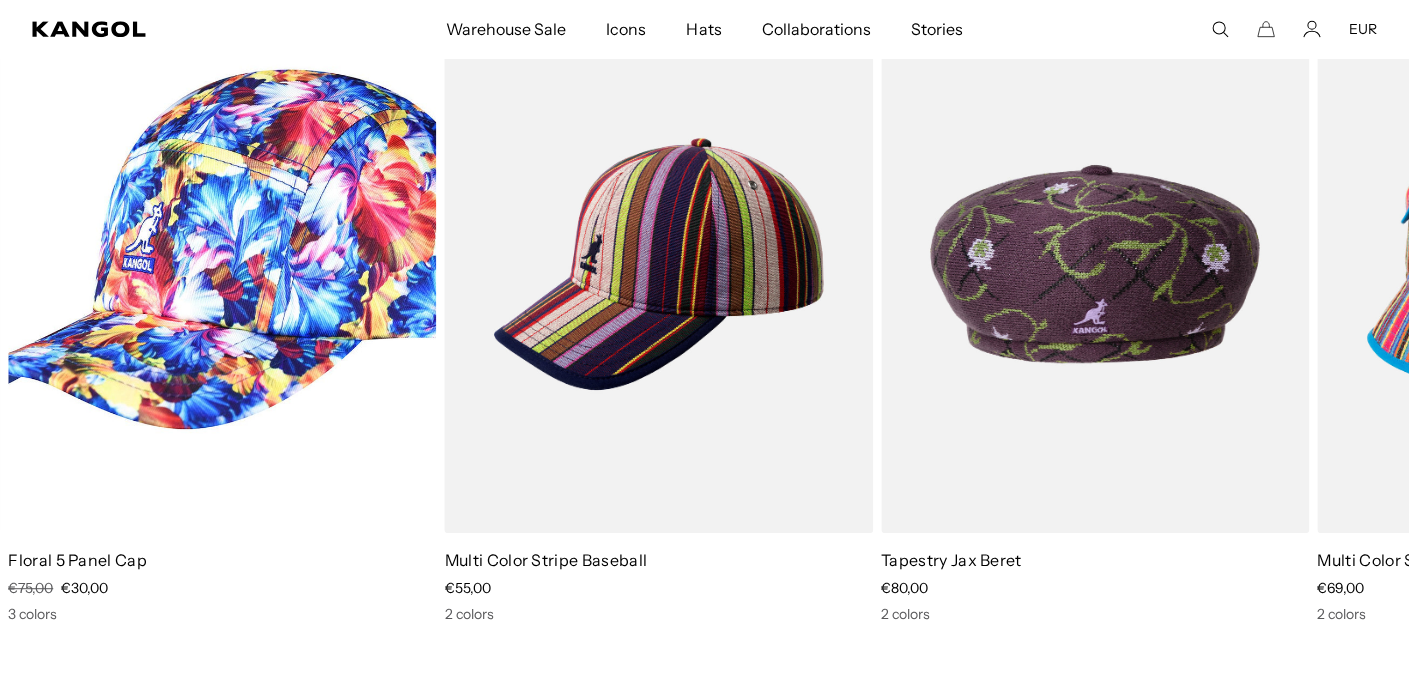 scroll, scrollTop: 0, scrollLeft: 0, axis: both 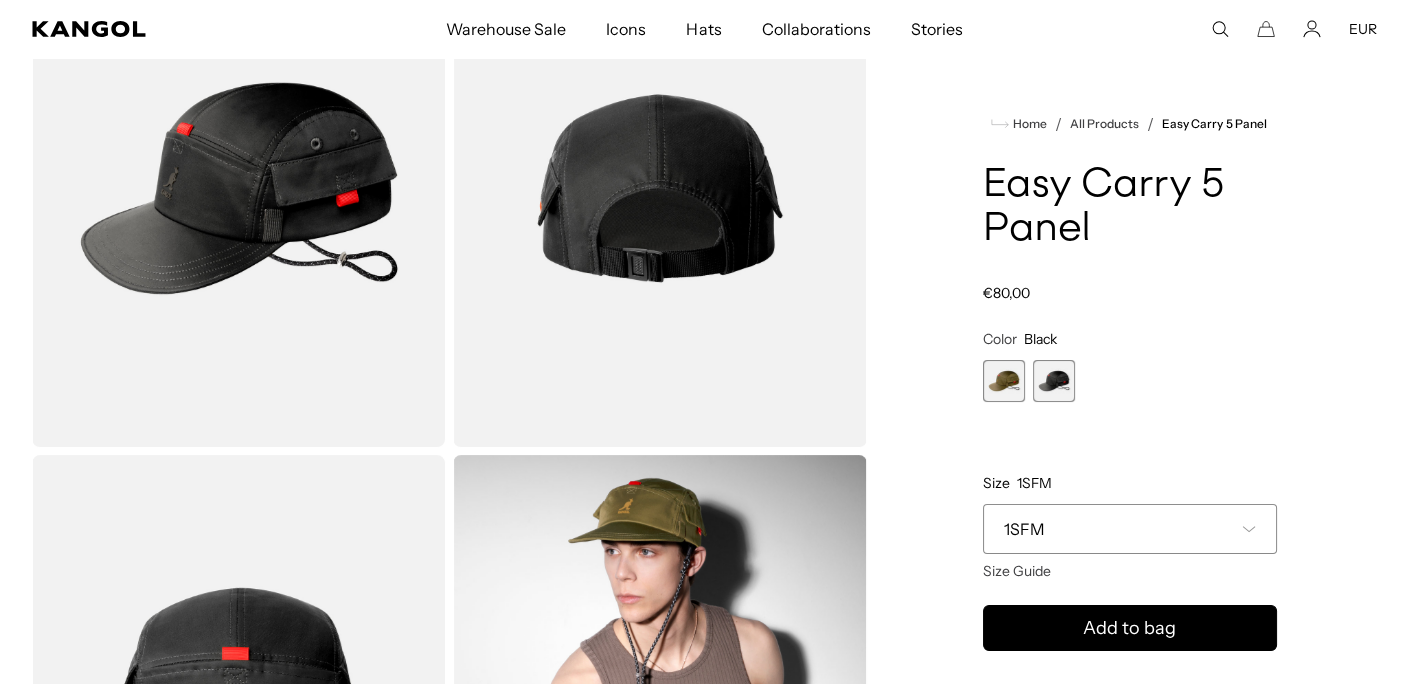 click on "1SFM" at bounding box center [1130, 529] 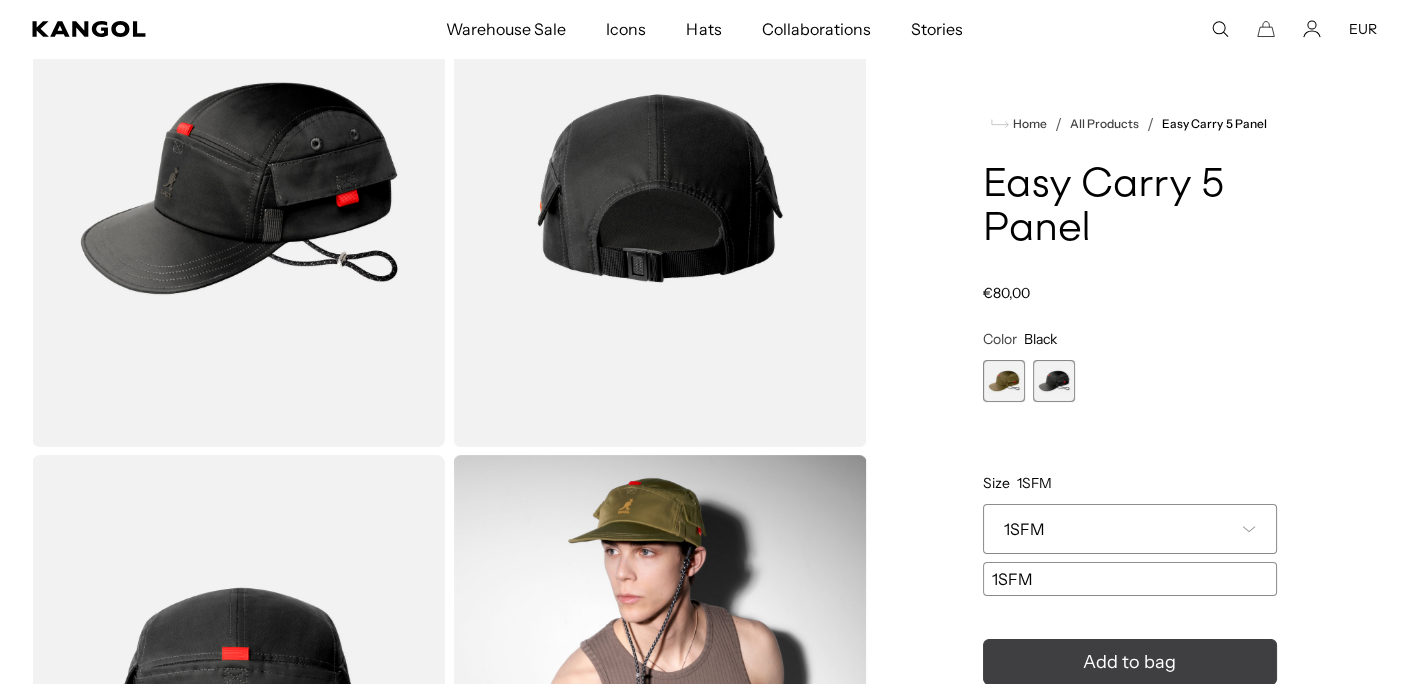 click on "Add to bag" at bounding box center [1130, 662] 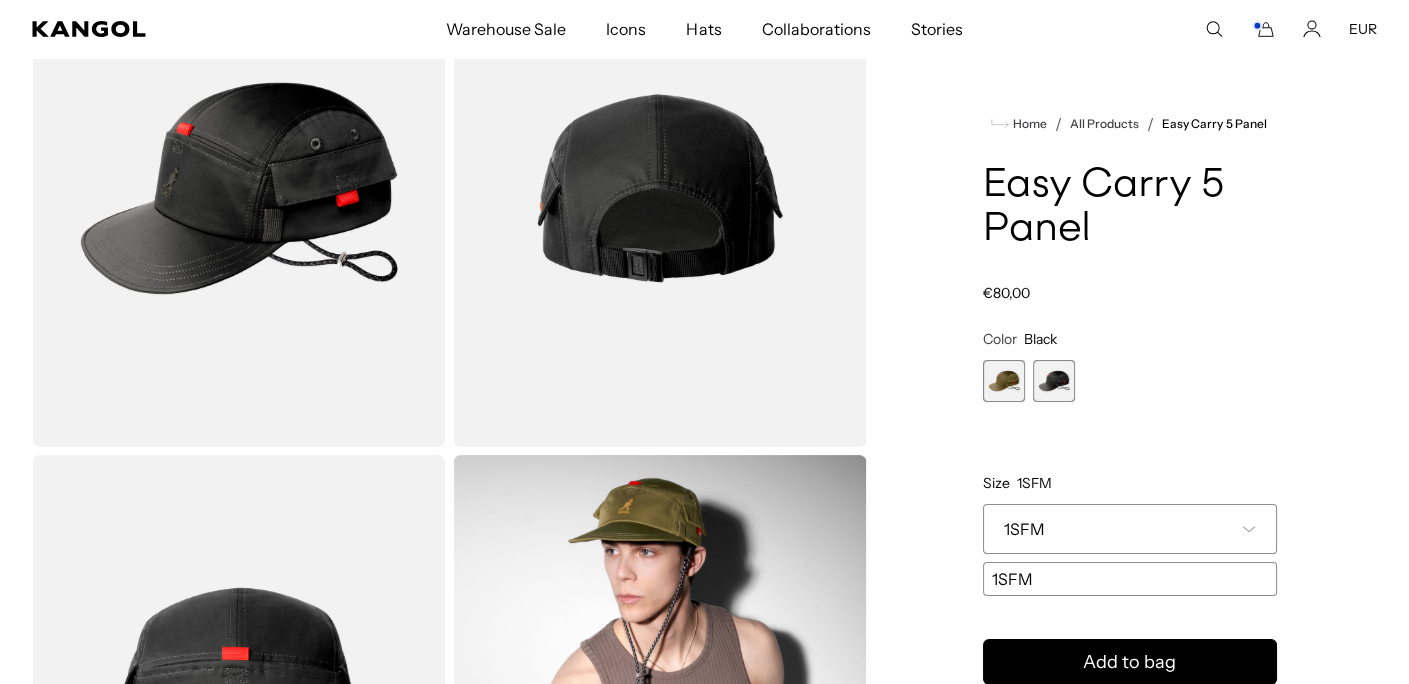 scroll, scrollTop: 0, scrollLeft: 0, axis: both 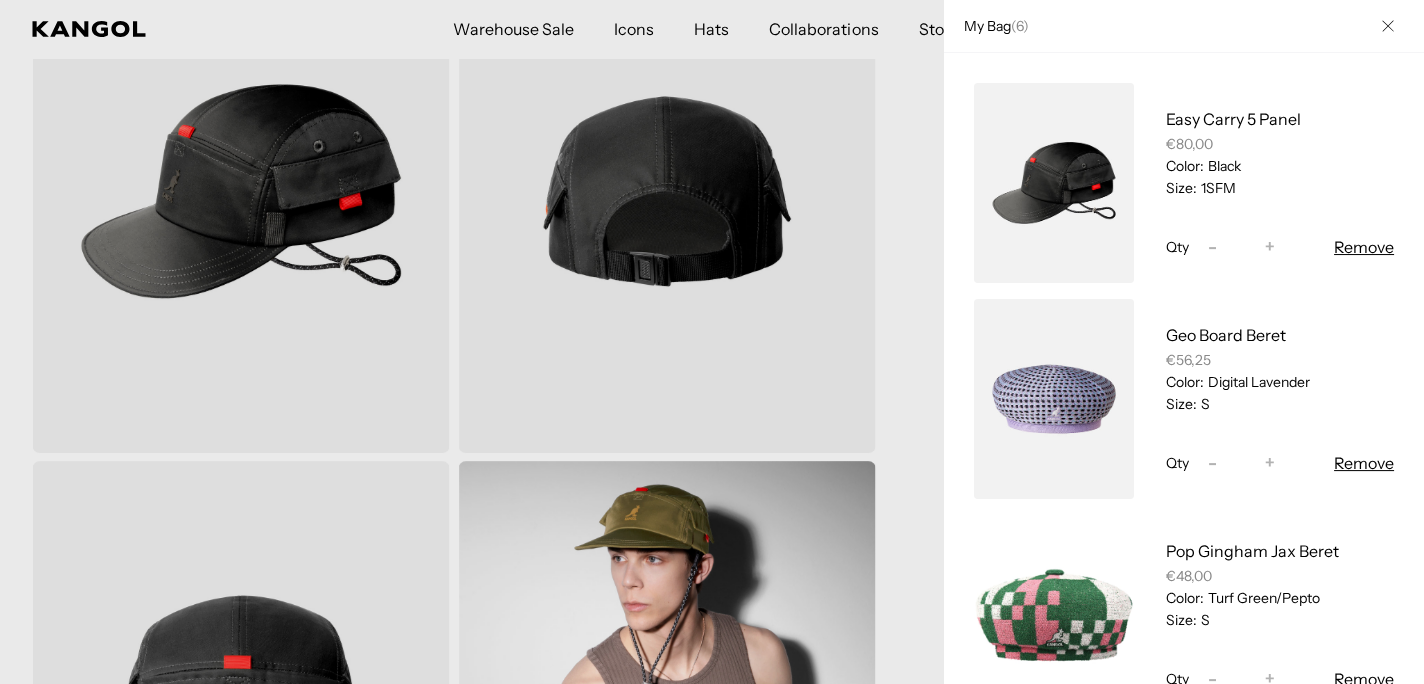 click at bounding box center (1388, 26) 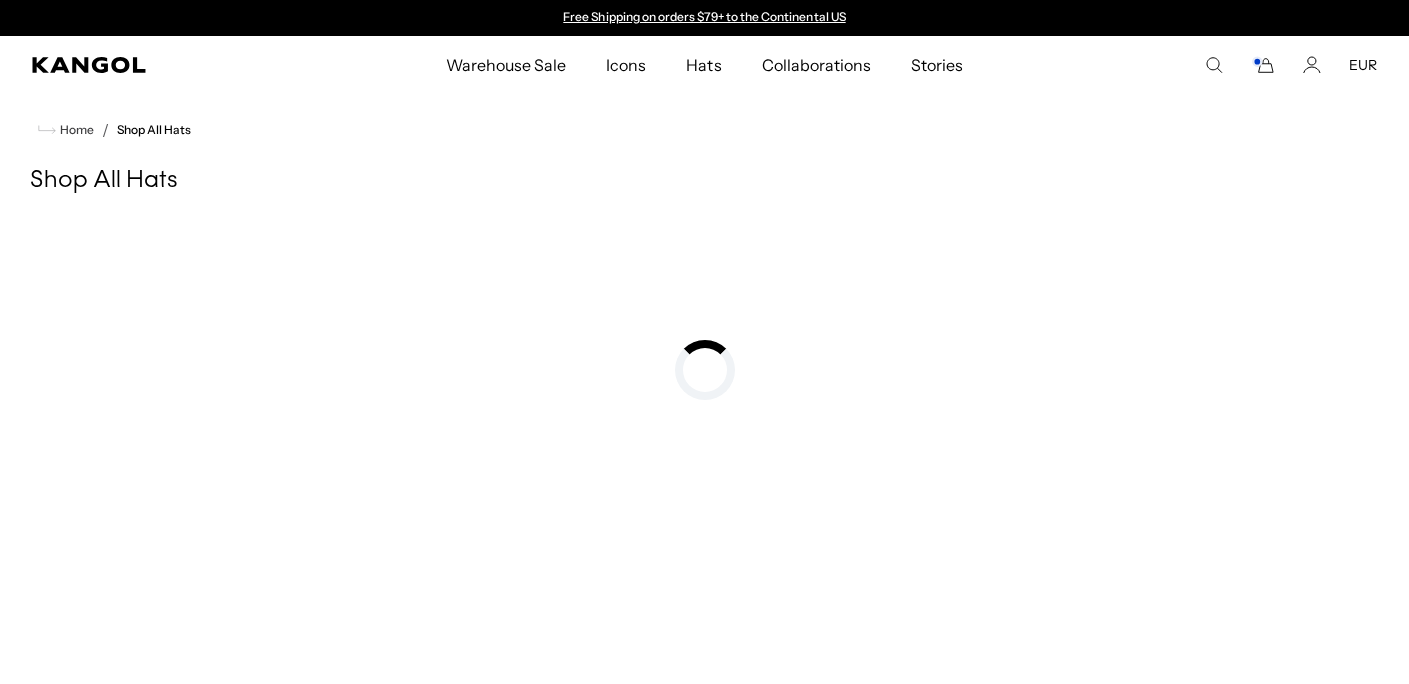scroll, scrollTop: 0, scrollLeft: 0, axis: both 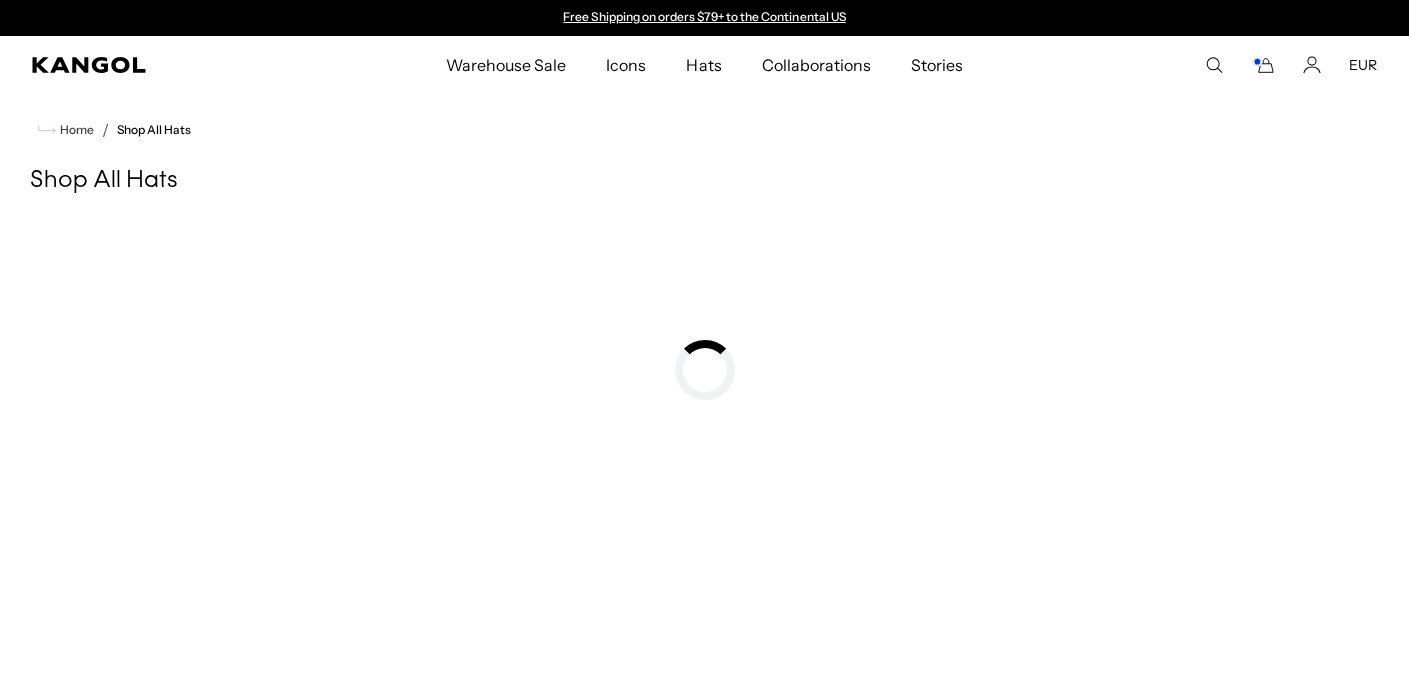 select on "*****" 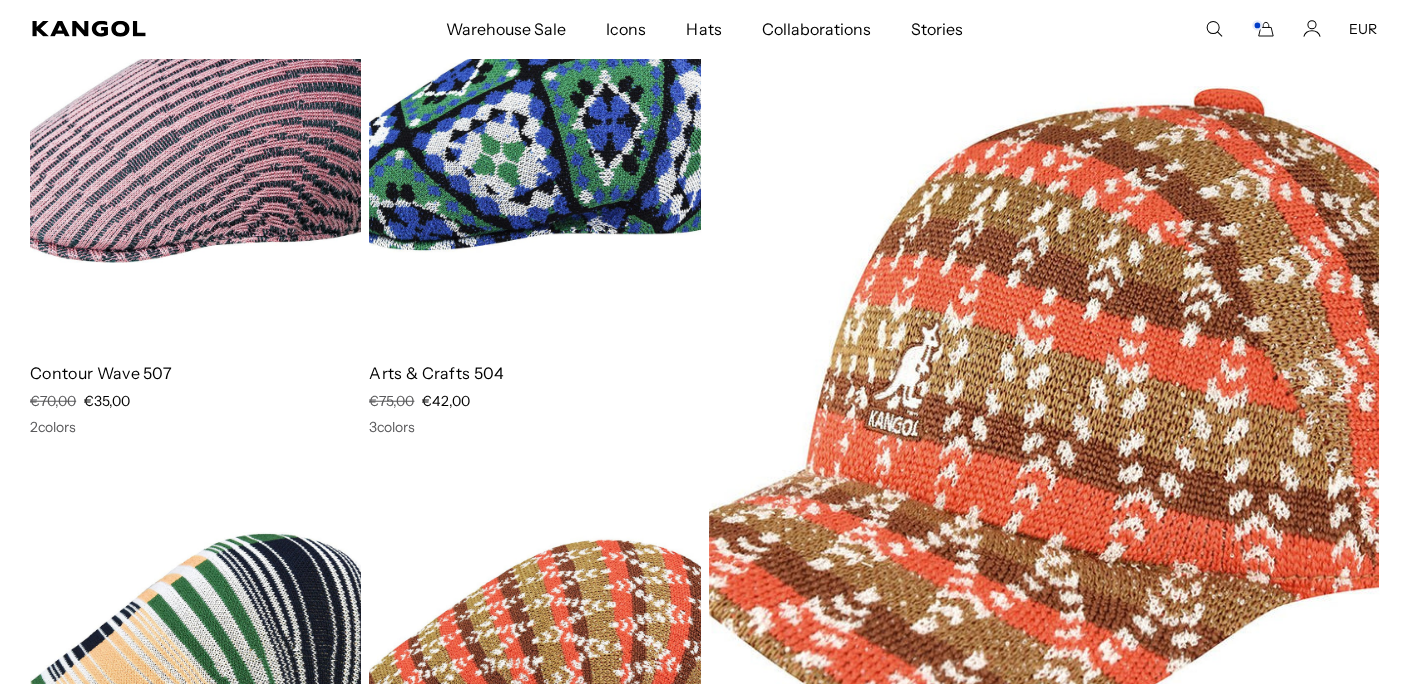 scroll, scrollTop: 0, scrollLeft: 0, axis: both 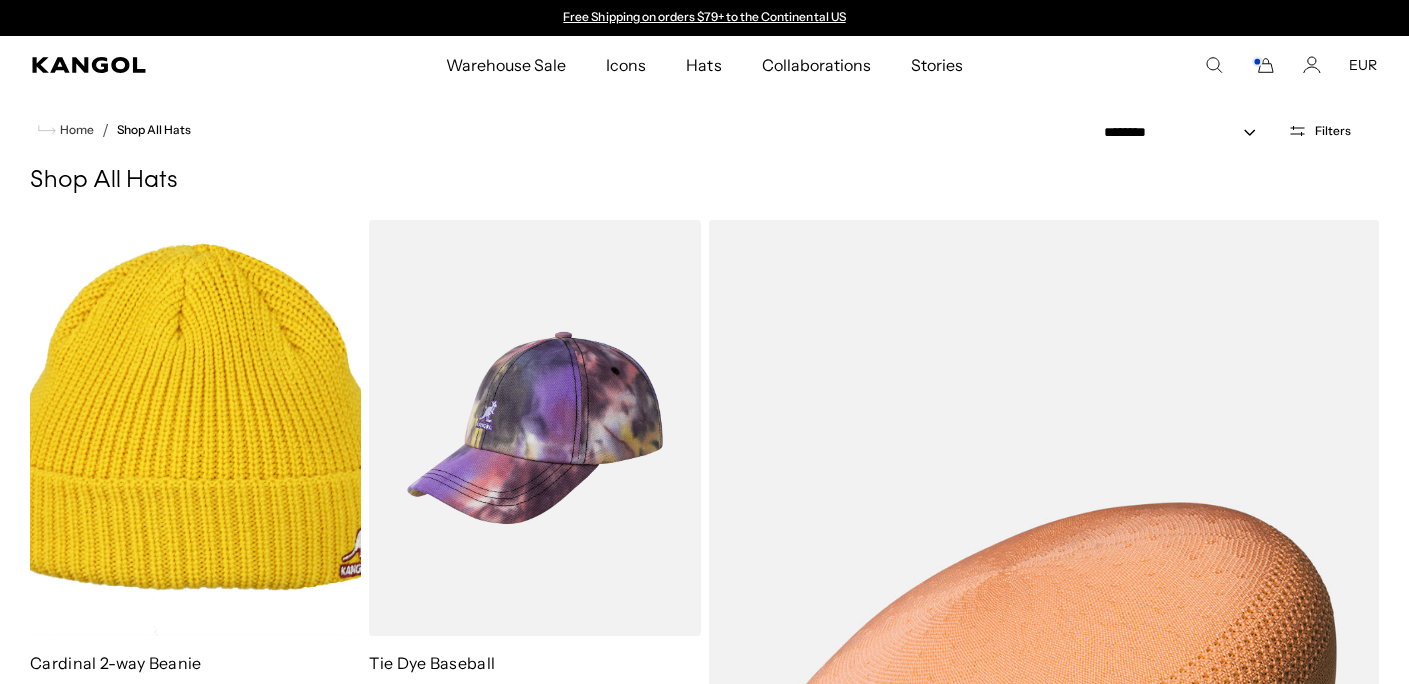 select on "*****" 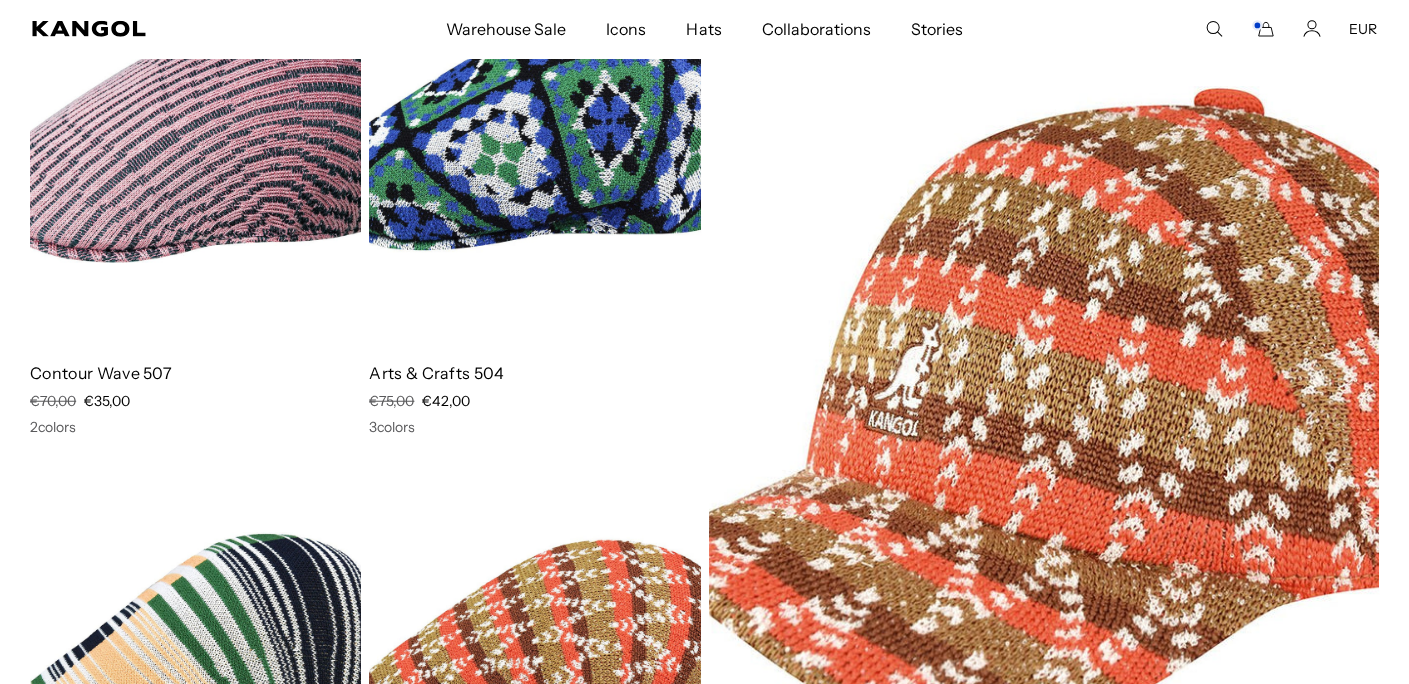 scroll, scrollTop: 0, scrollLeft: 0, axis: both 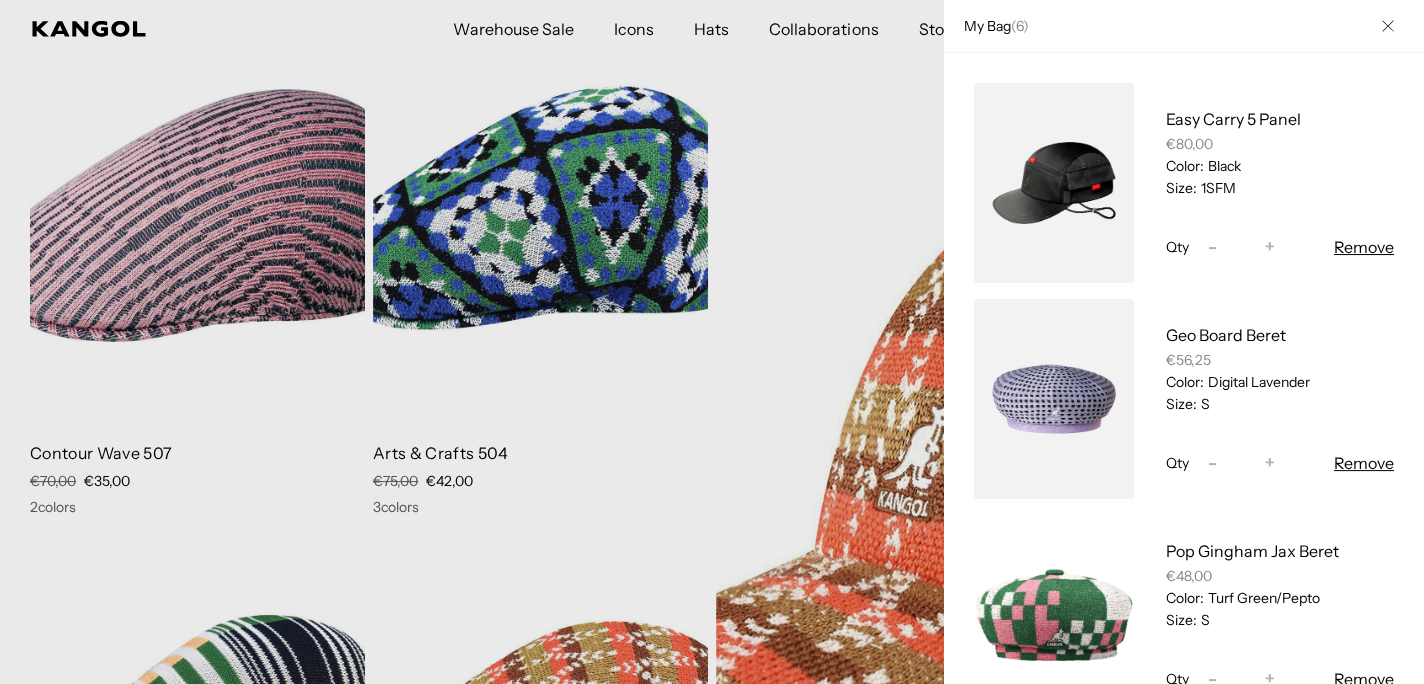 click on "My Bag
( 6 )" at bounding box center [991, 26] 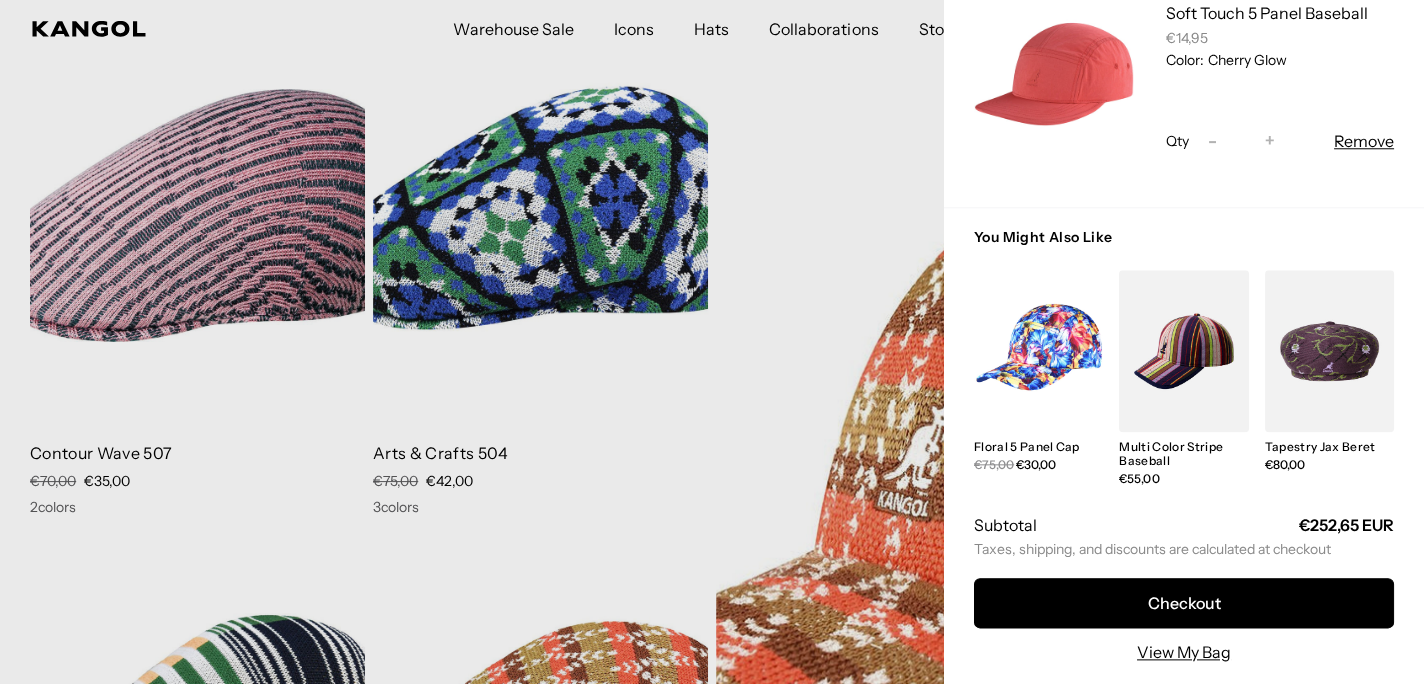 scroll, scrollTop: 1194, scrollLeft: 0, axis: vertical 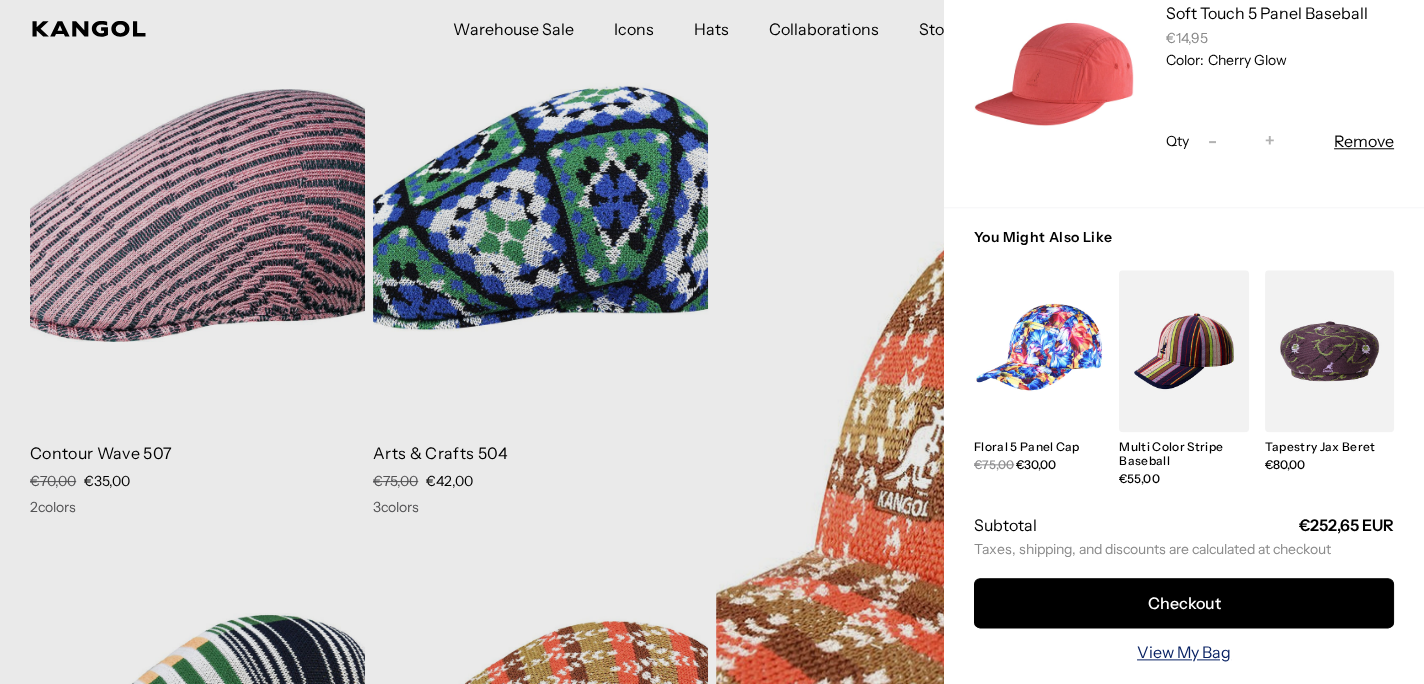 click on "View My Bag" at bounding box center (1184, 652) 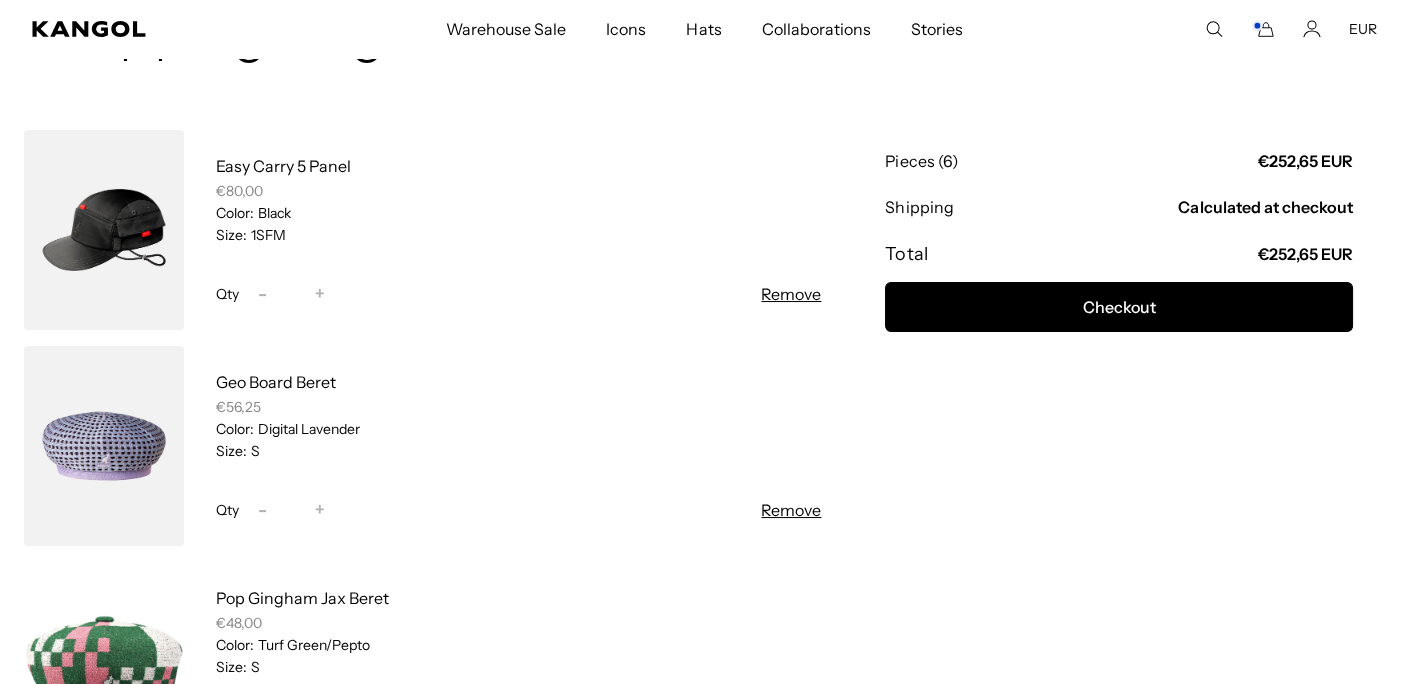scroll, scrollTop: 0, scrollLeft: 0, axis: both 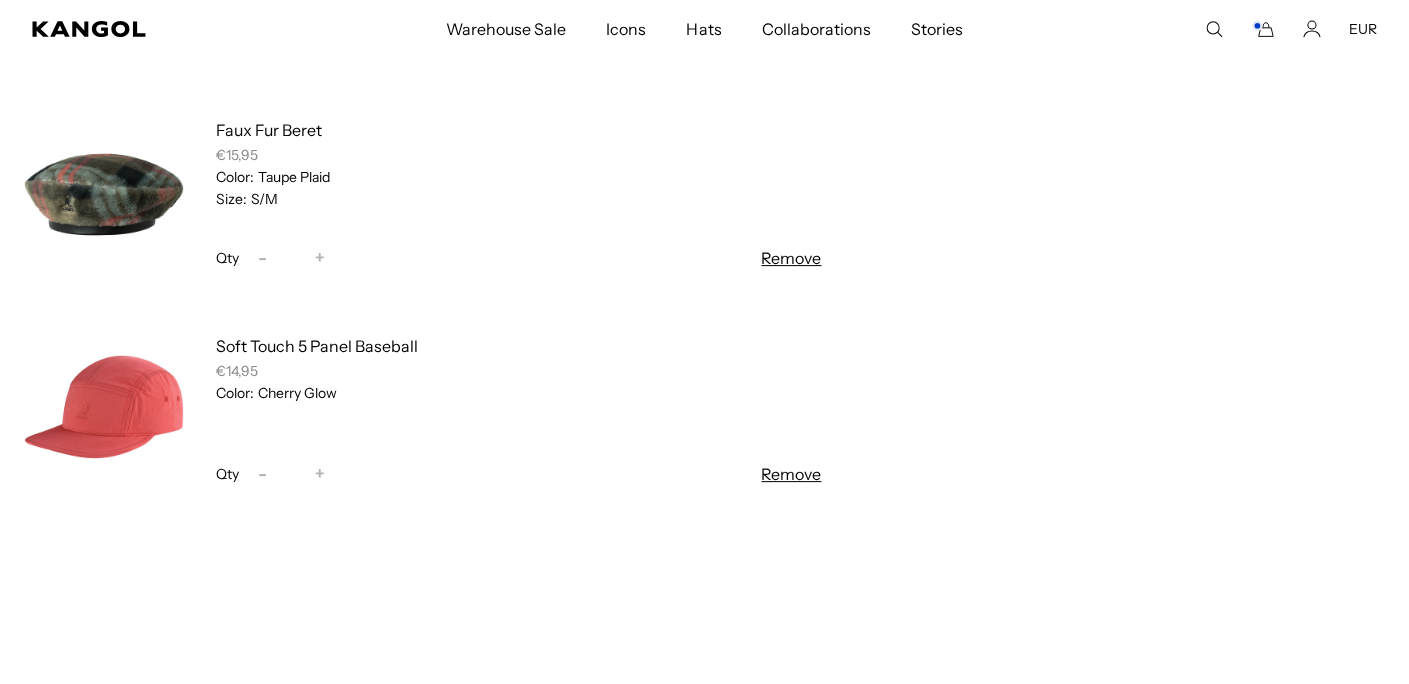 click on "Remove" at bounding box center [791, 474] 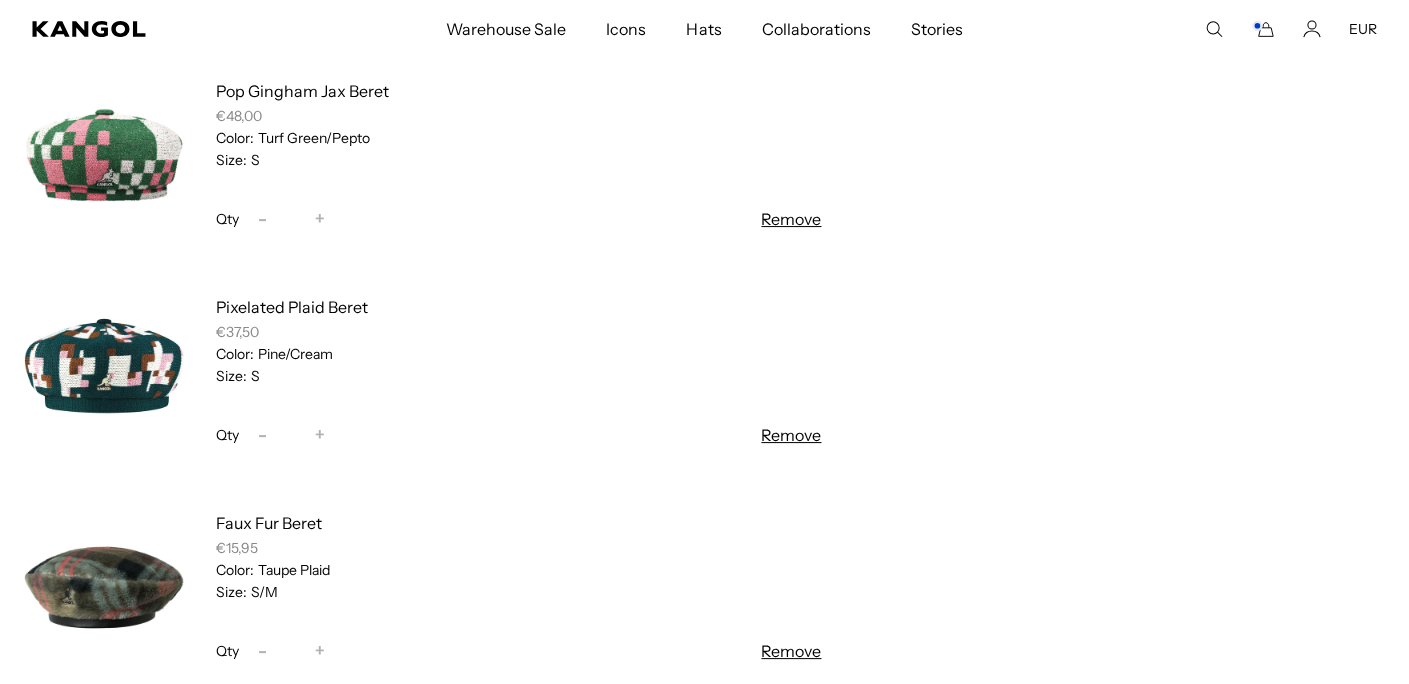 scroll, scrollTop: 700, scrollLeft: 0, axis: vertical 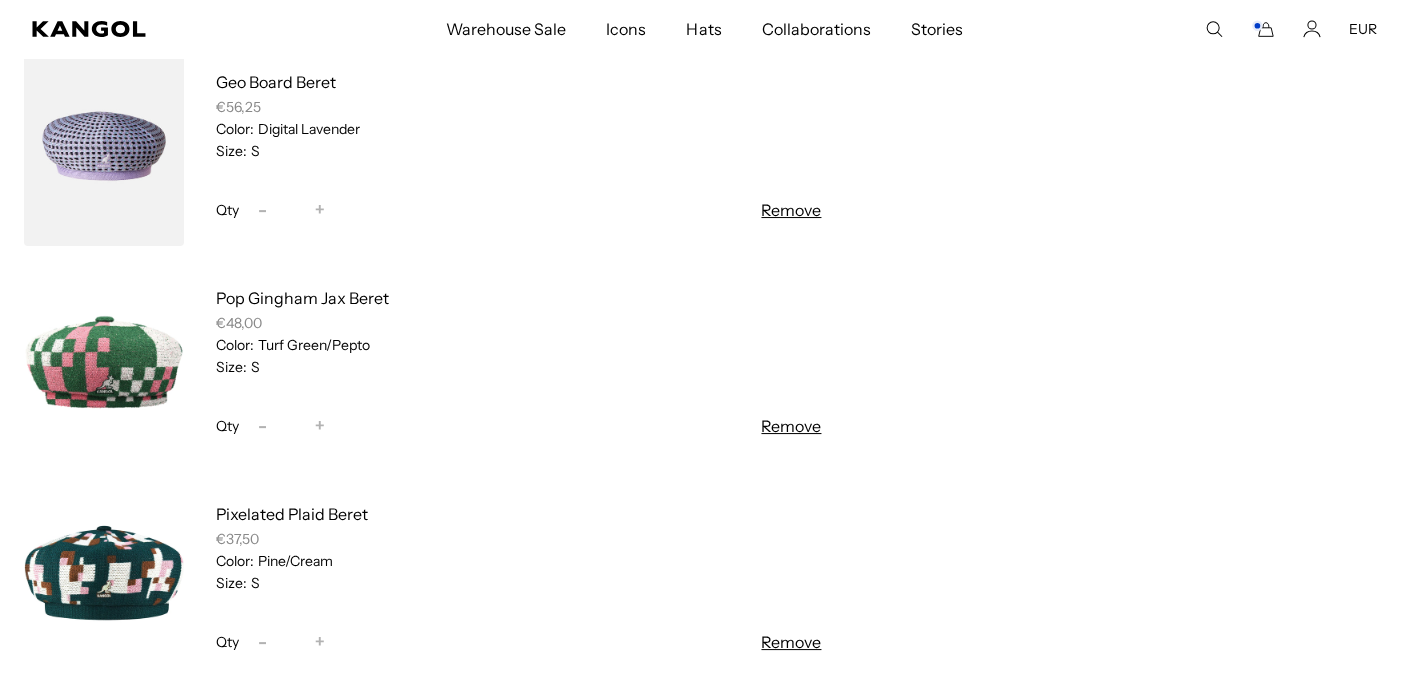 click on "Remove" at bounding box center (791, 642) 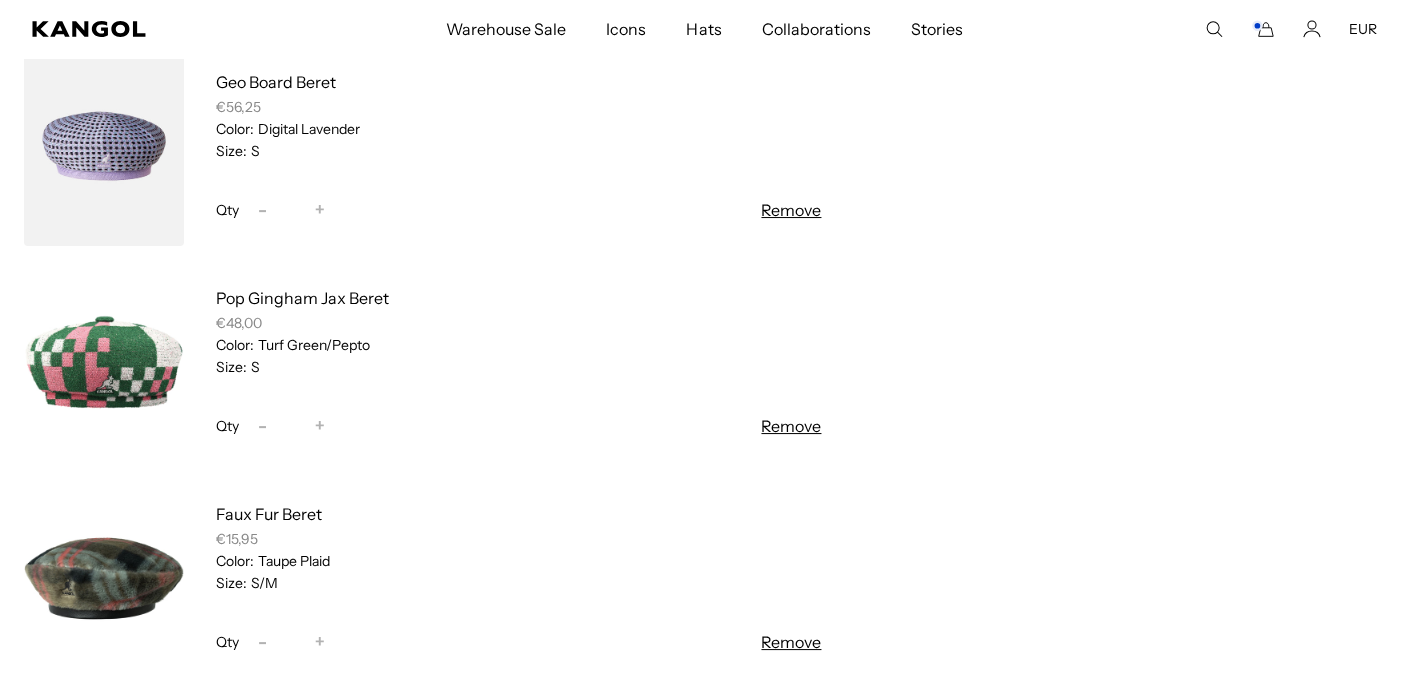 scroll, scrollTop: 0, scrollLeft: 411, axis: horizontal 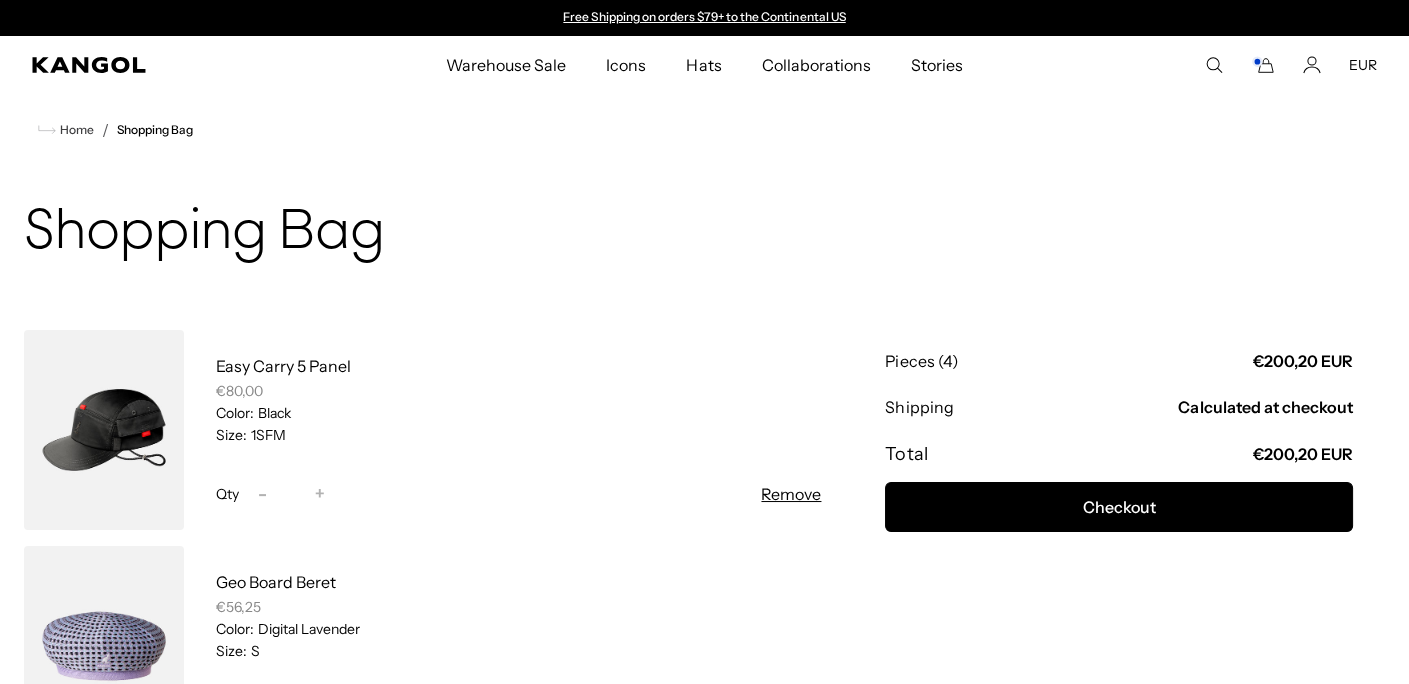 click on "Remove" at bounding box center (791, 494) 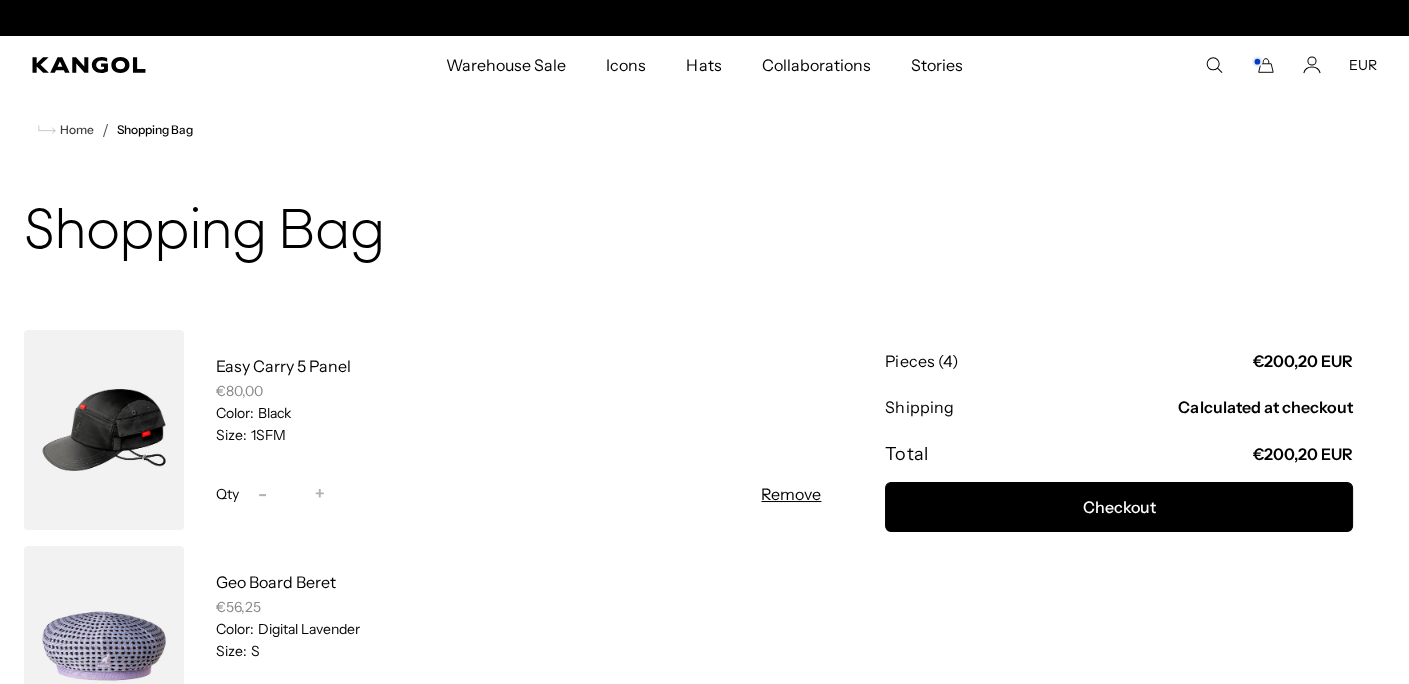 scroll, scrollTop: 0, scrollLeft: 411, axis: horizontal 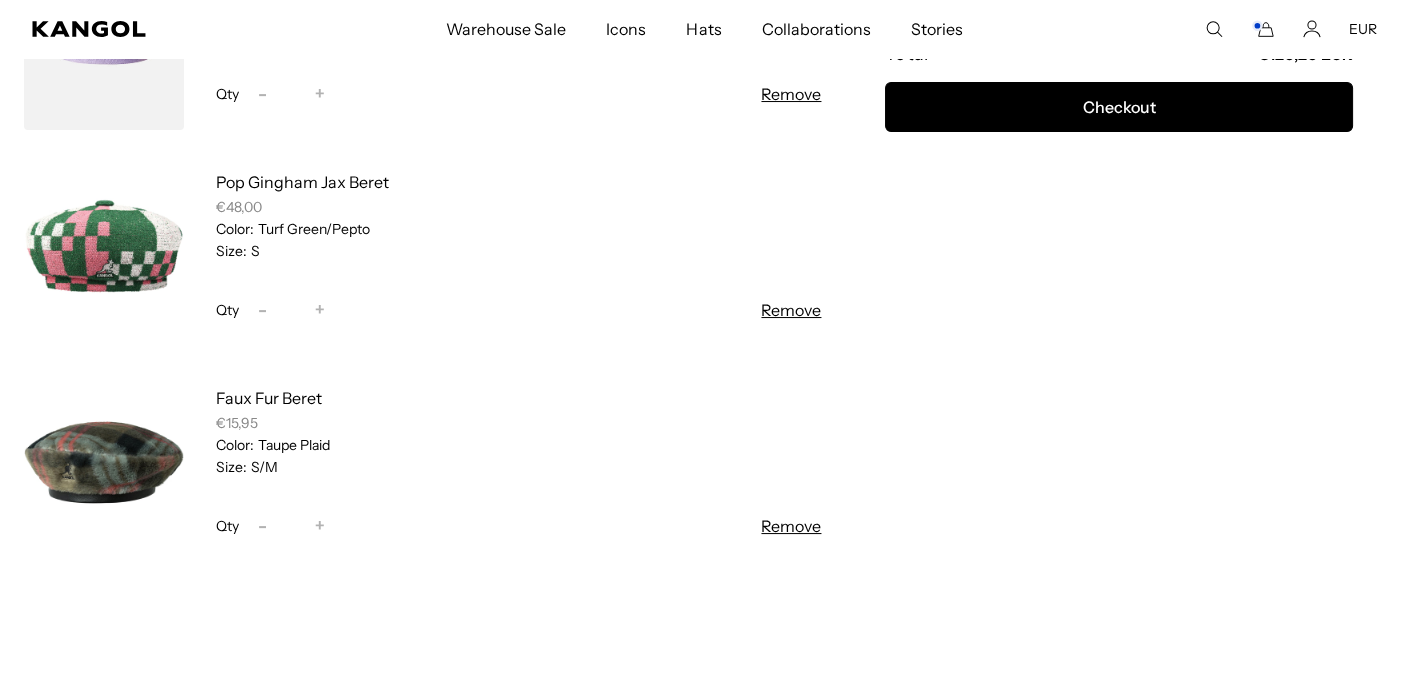 click at bounding box center (104, 462) 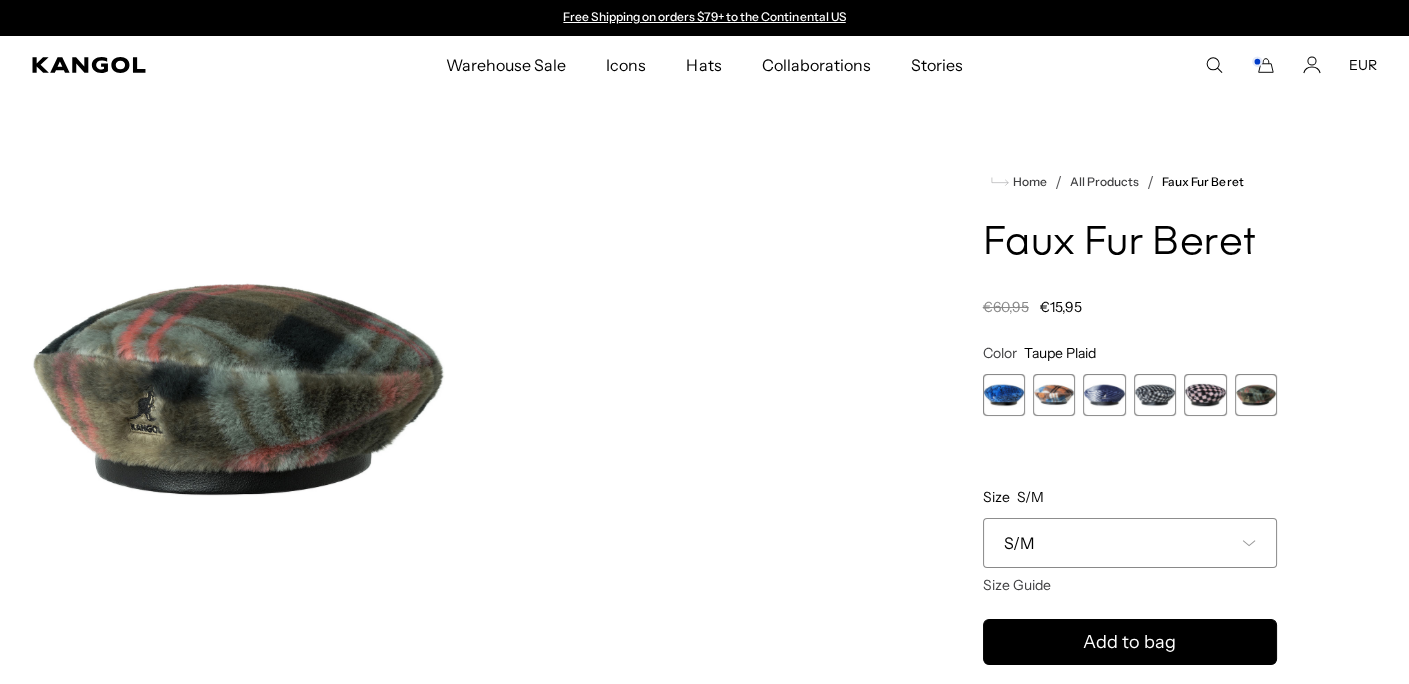 scroll, scrollTop: 0, scrollLeft: 0, axis: both 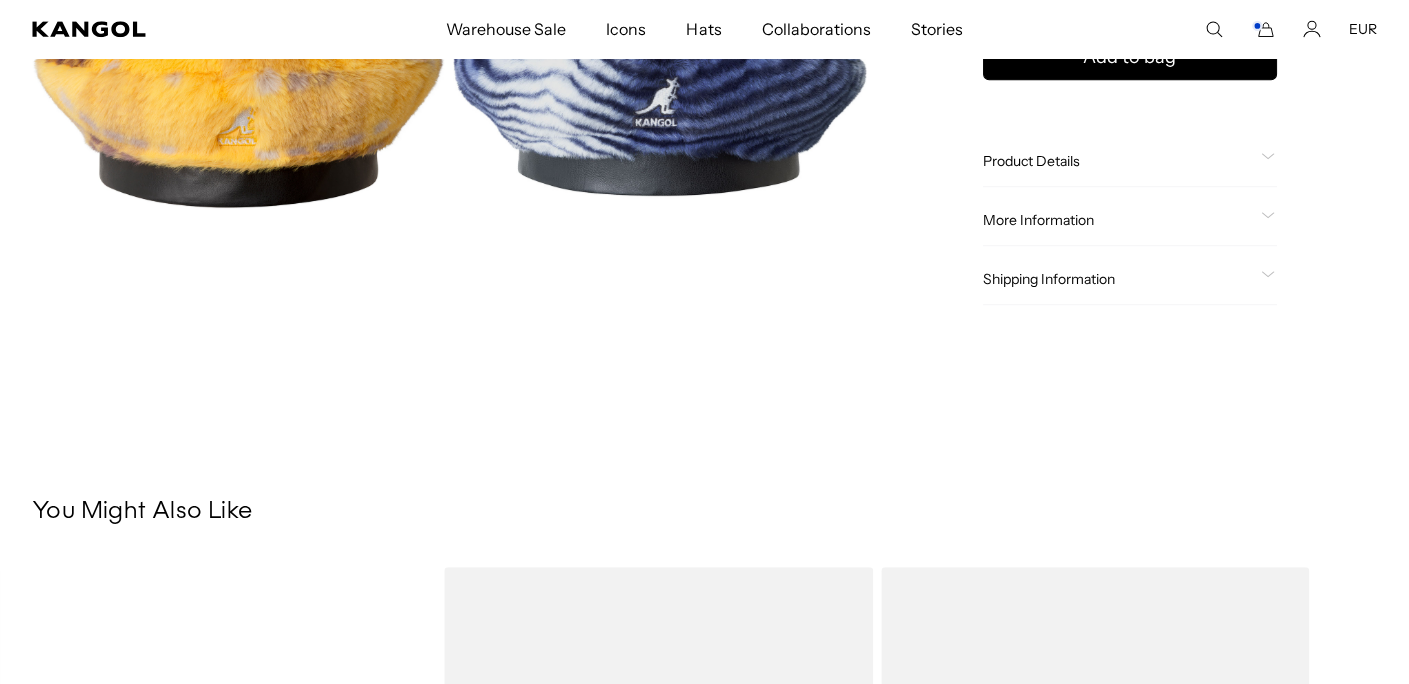 click on "Product Details" 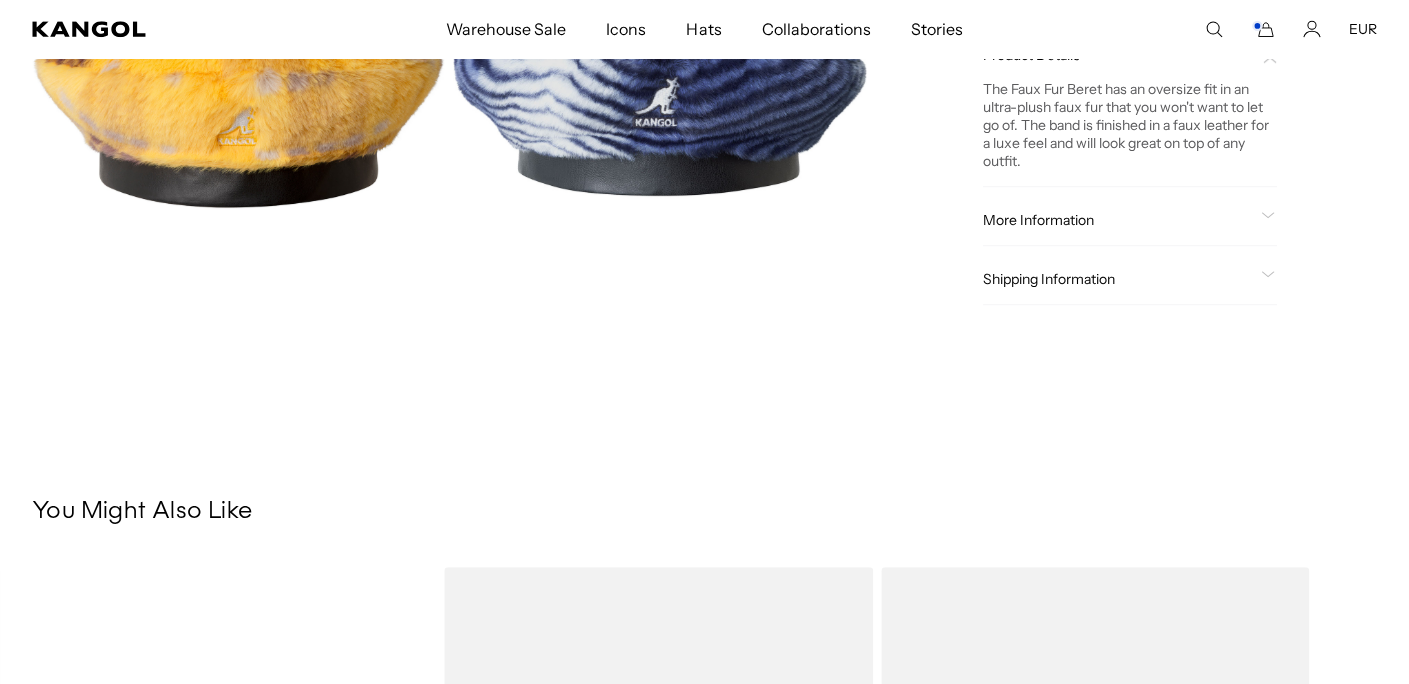 scroll, scrollTop: 0, scrollLeft: 0, axis: both 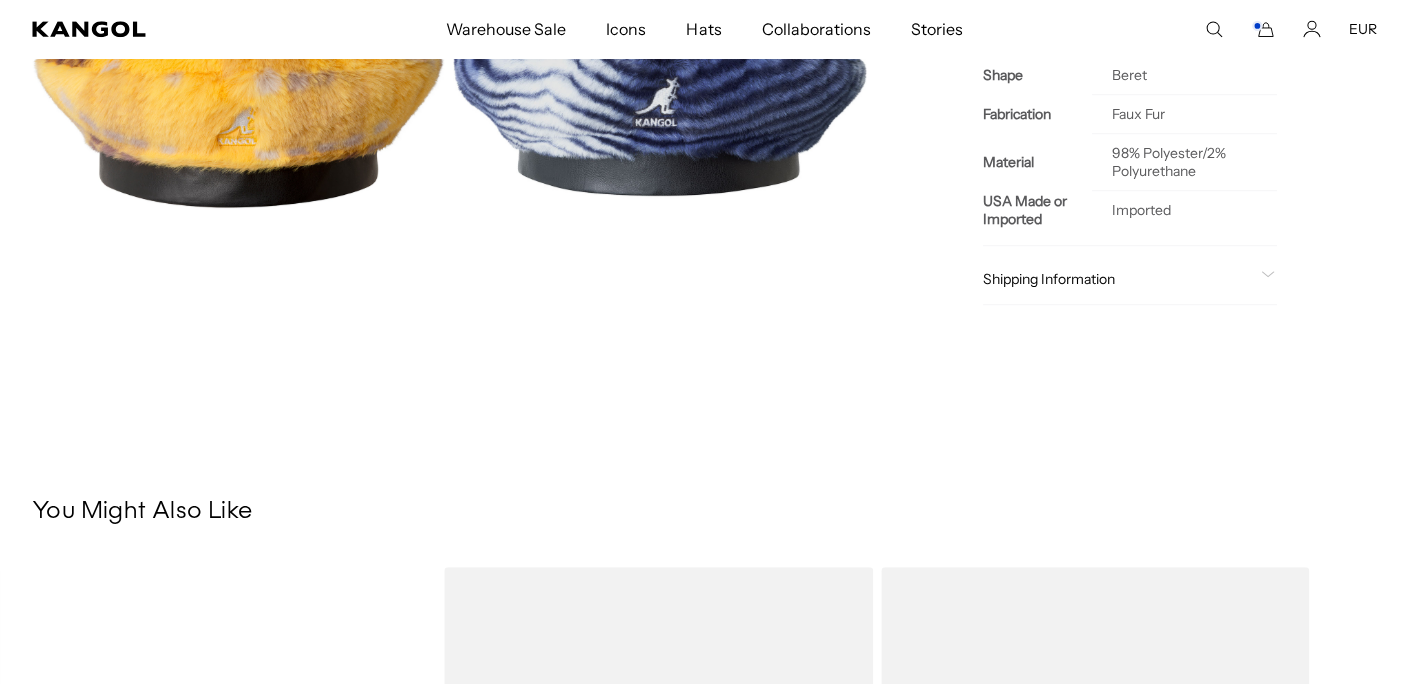 click on "Shipping Information" 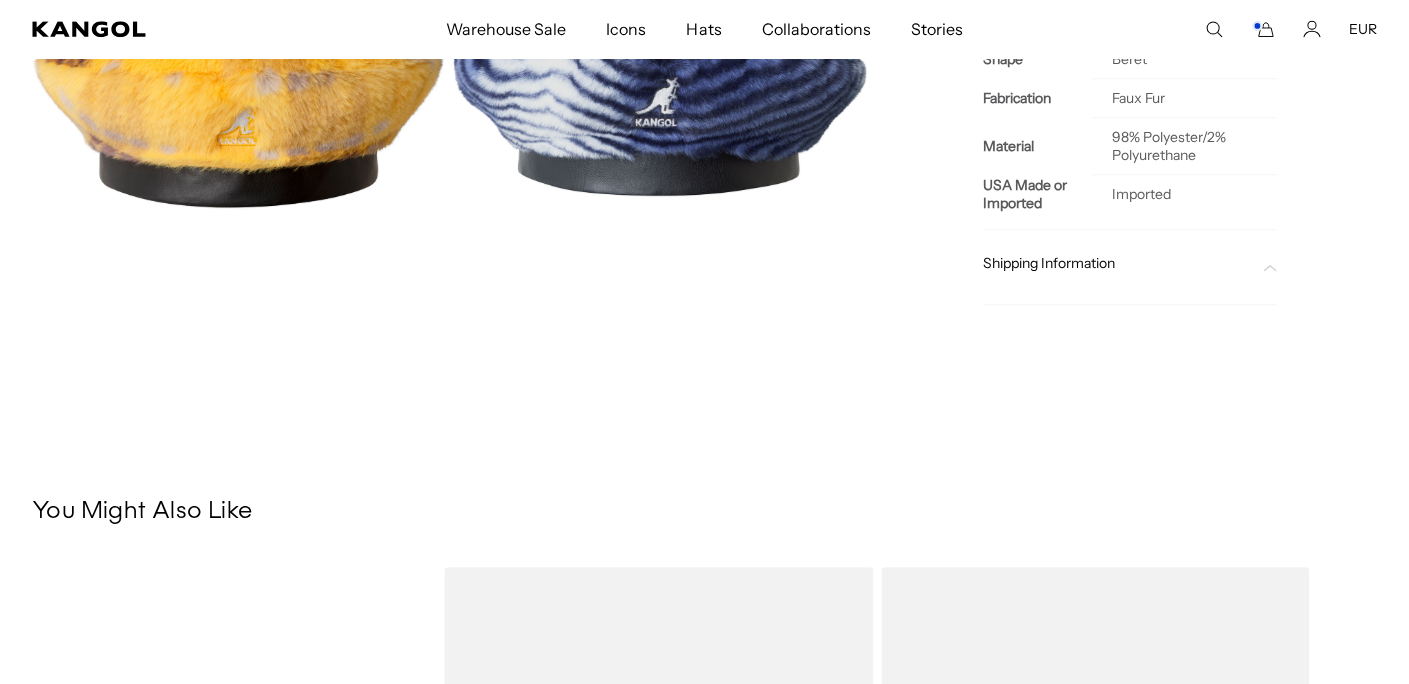 scroll, scrollTop: 0, scrollLeft: 0, axis: both 